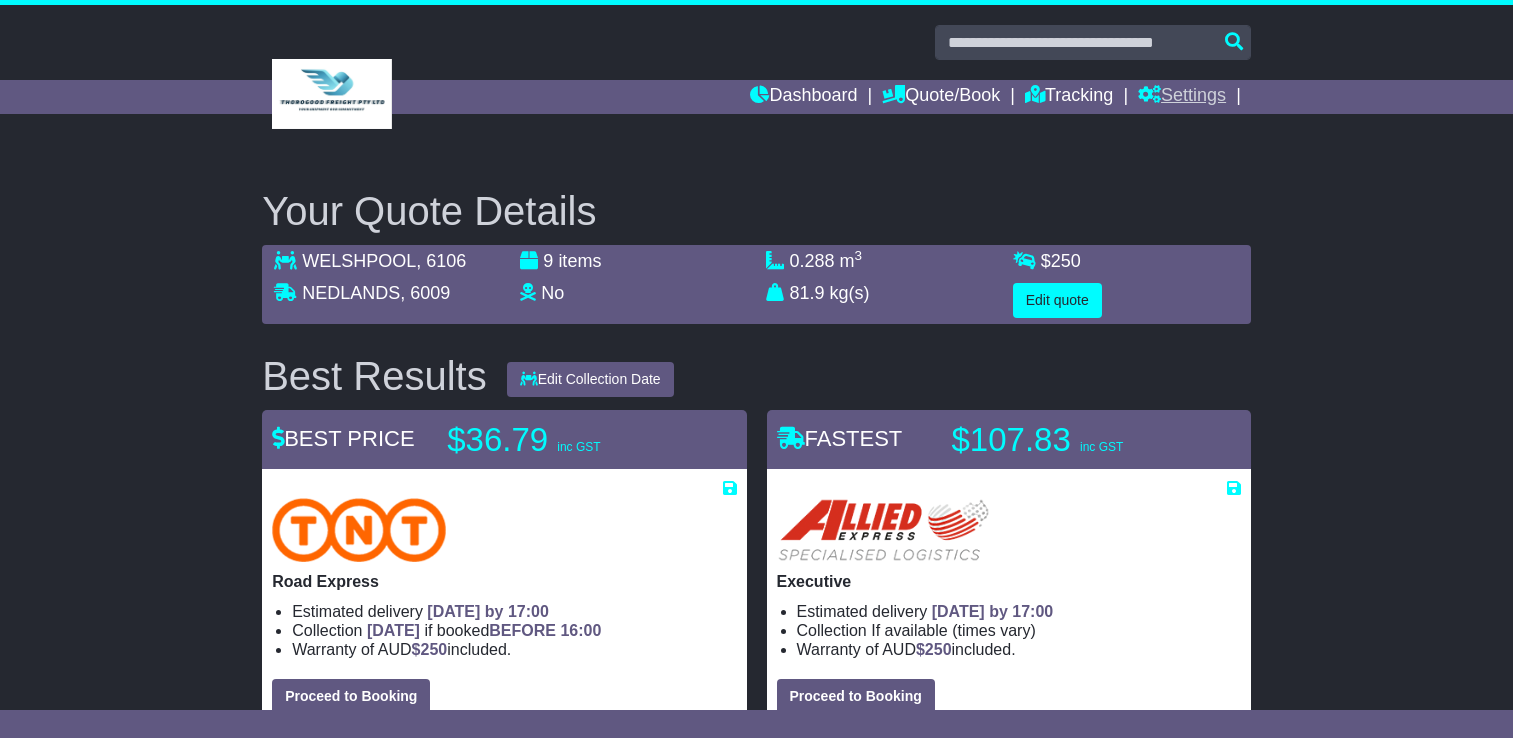 scroll, scrollTop: 0, scrollLeft: 0, axis: both 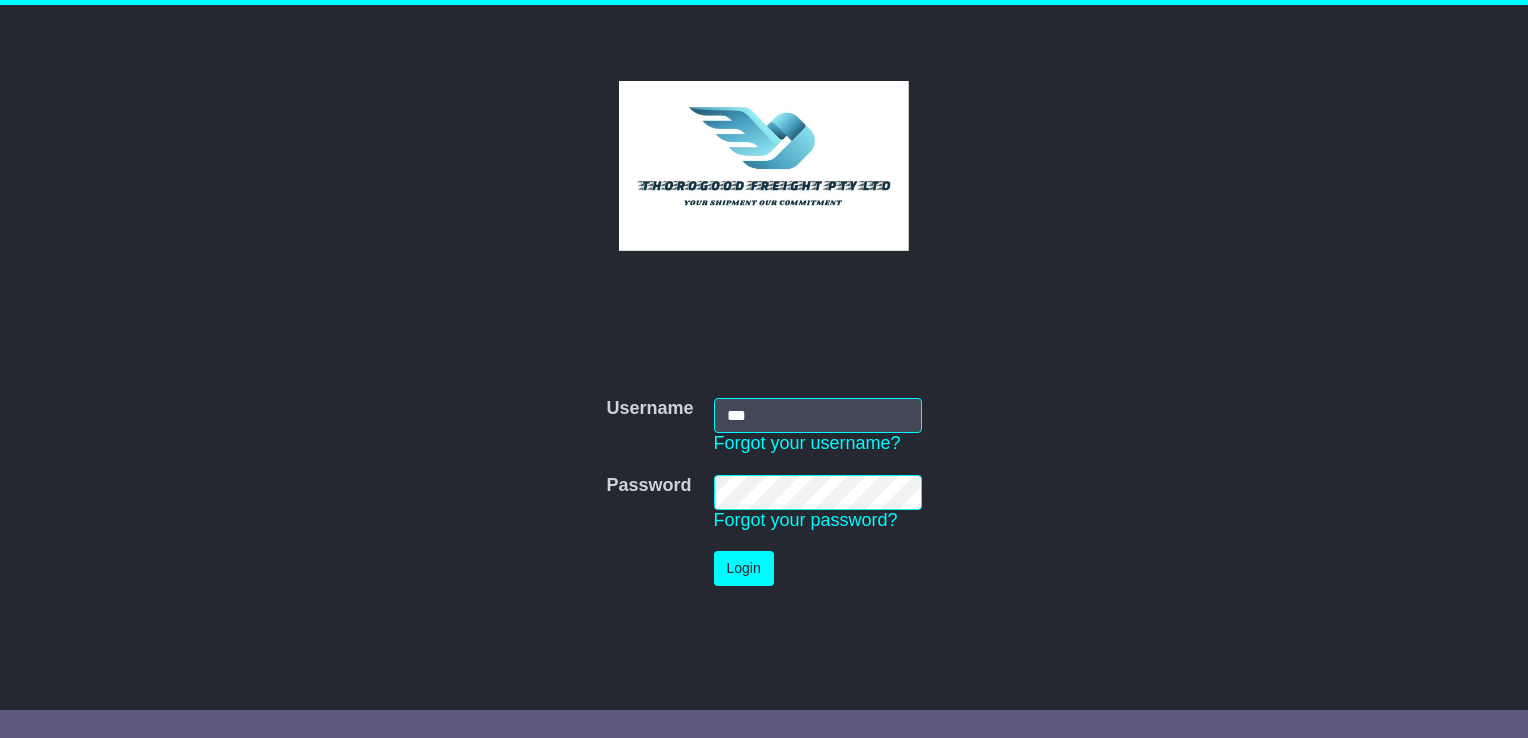 type on "**********" 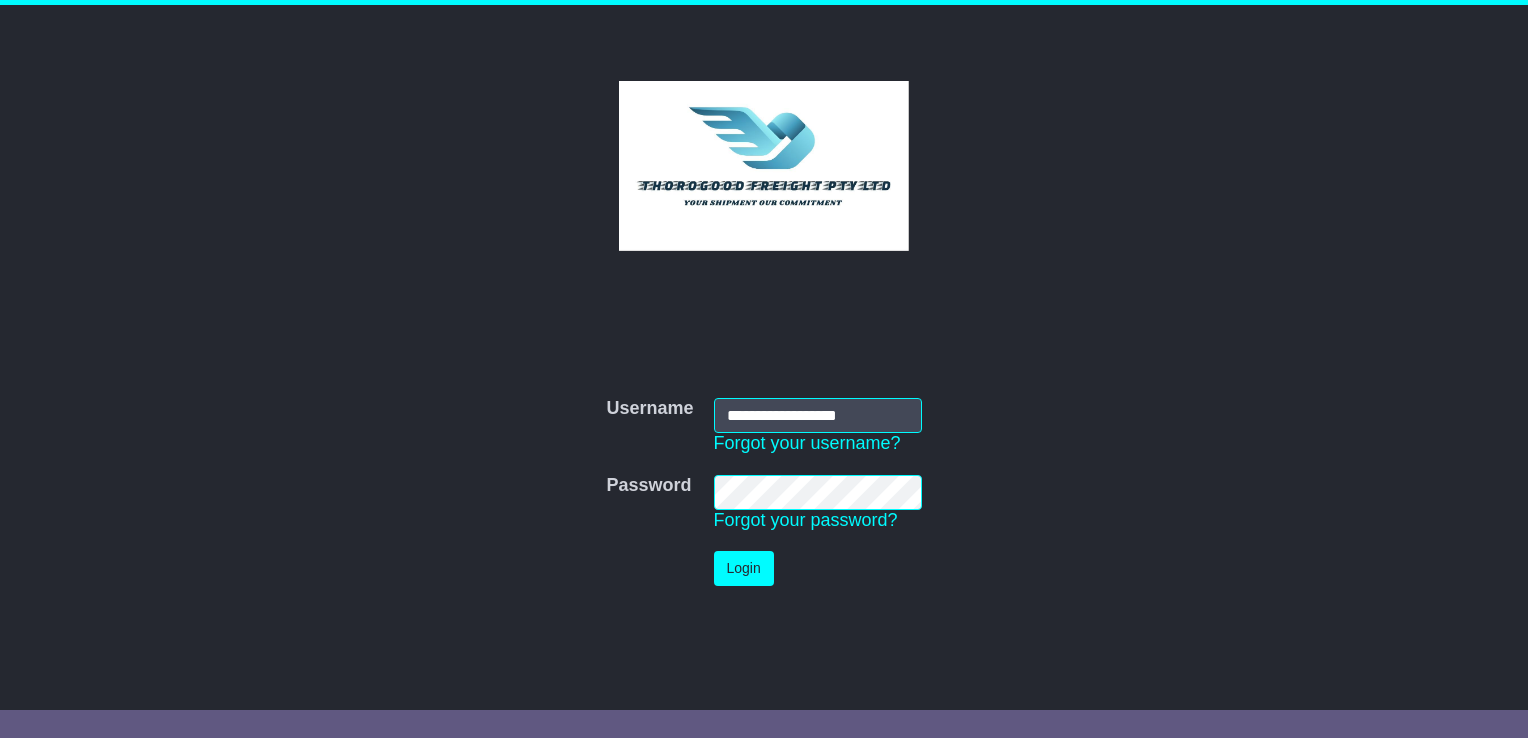 click on "Login" at bounding box center [744, 568] 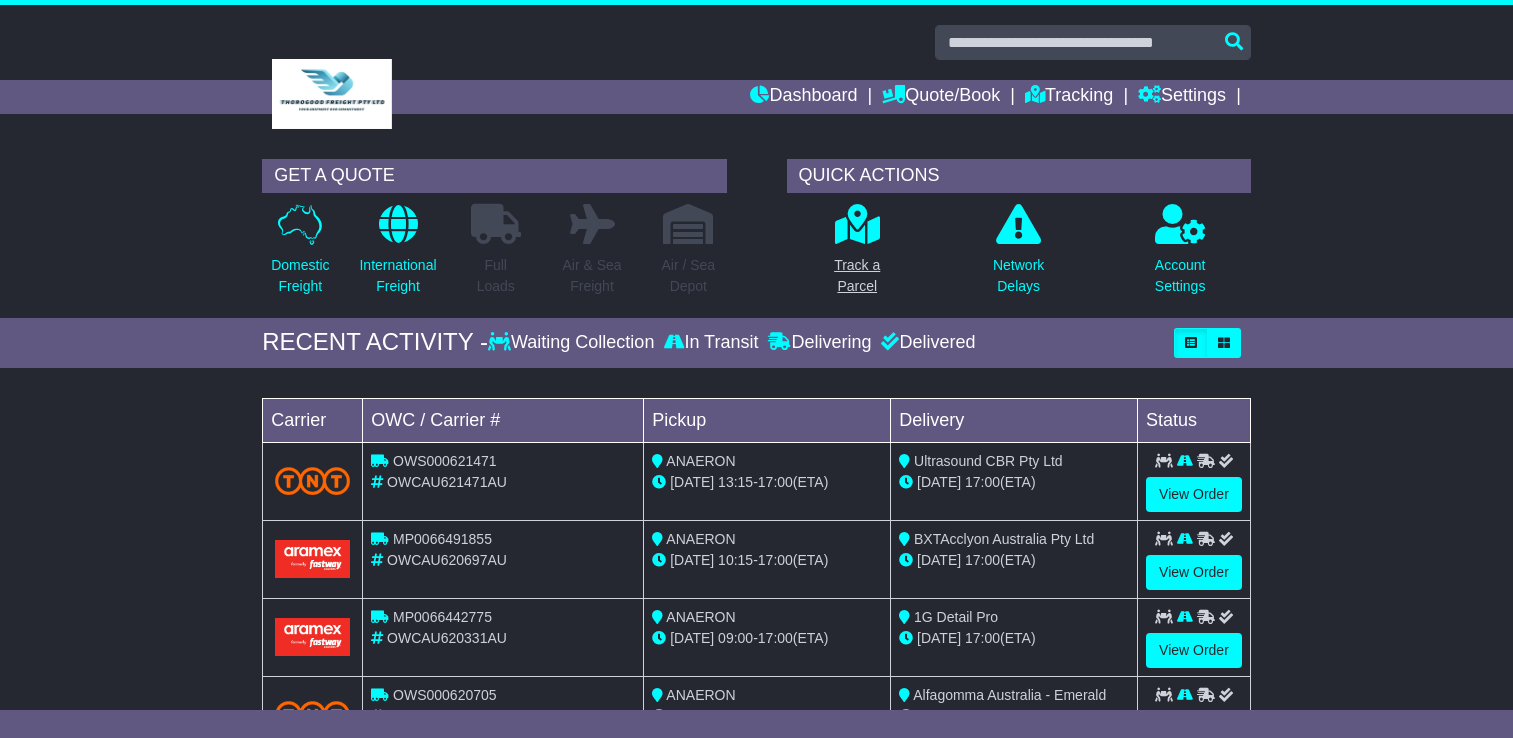 scroll, scrollTop: 0, scrollLeft: 0, axis: both 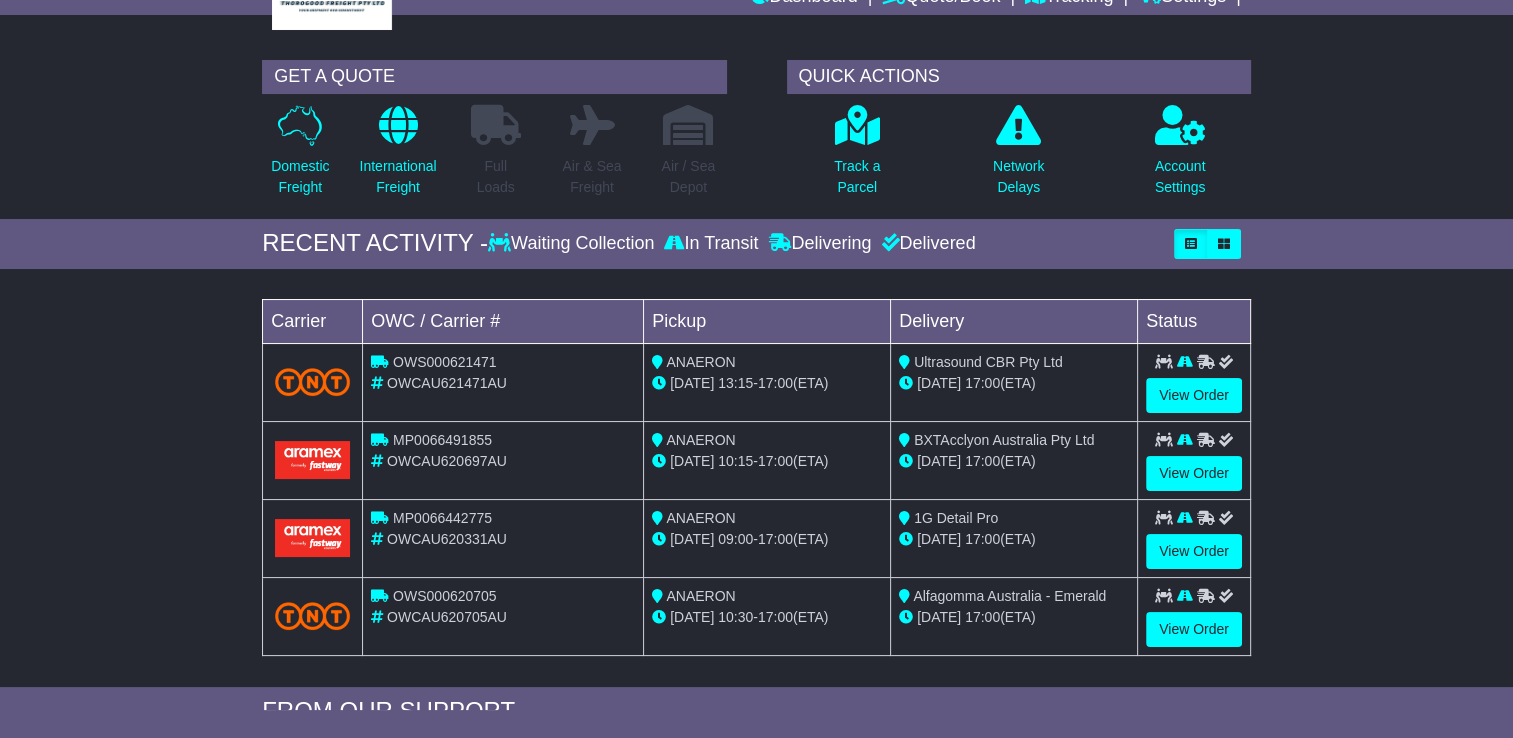 click on "QUICK ACTIONS
Track a Parcel
Network Delays
Account Settings" at bounding box center [1019, 134] 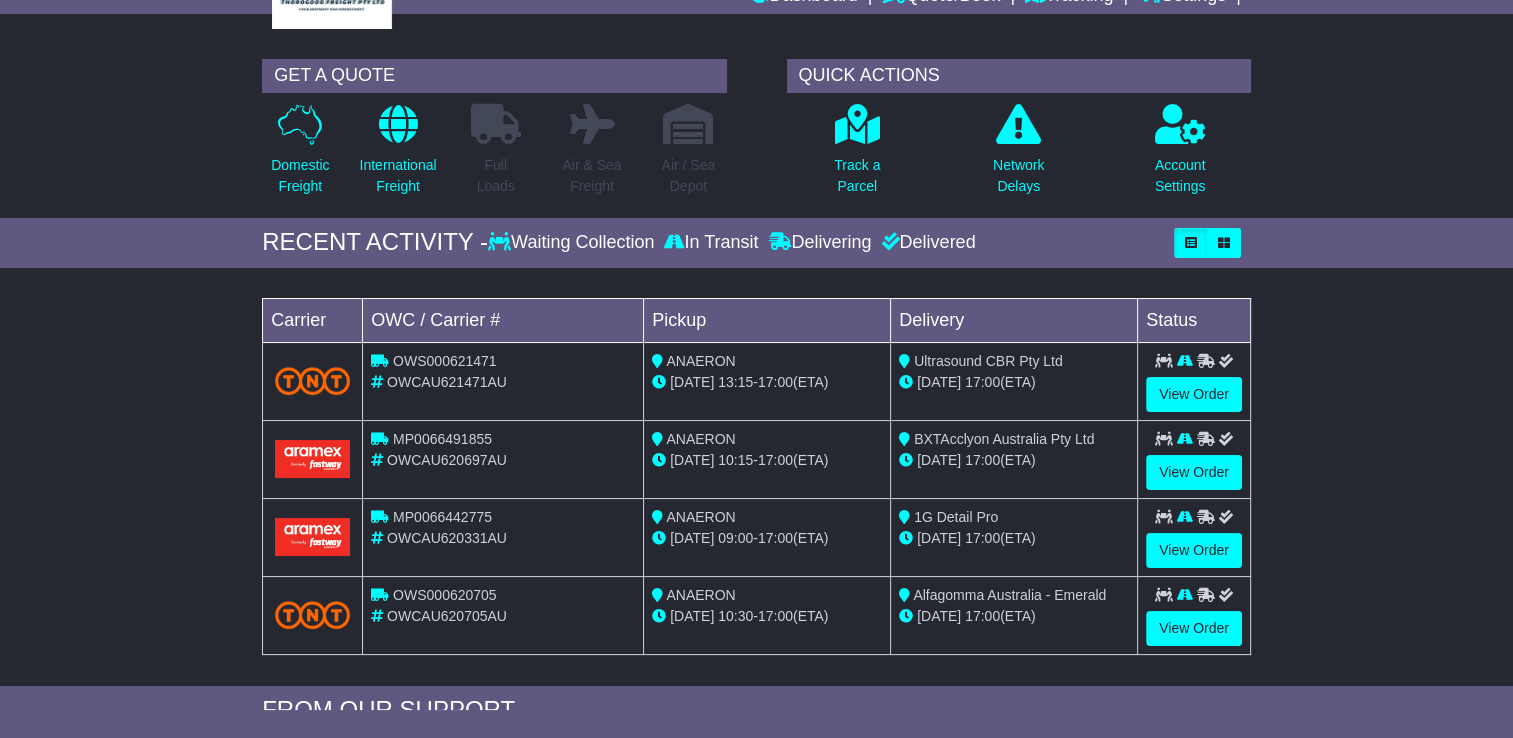 scroll, scrollTop: 0, scrollLeft: 0, axis: both 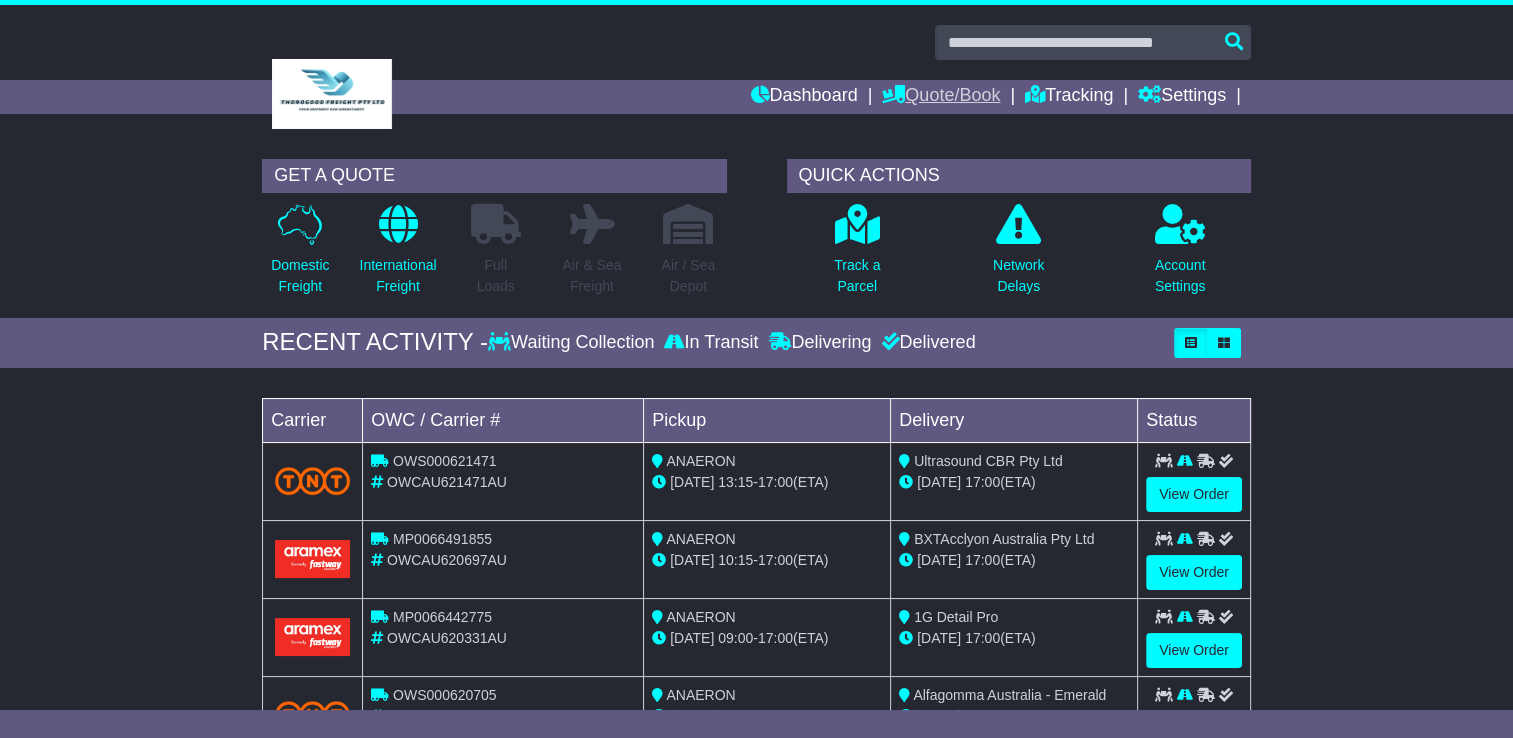 click on "Quote/Book" at bounding box center [941, 97] 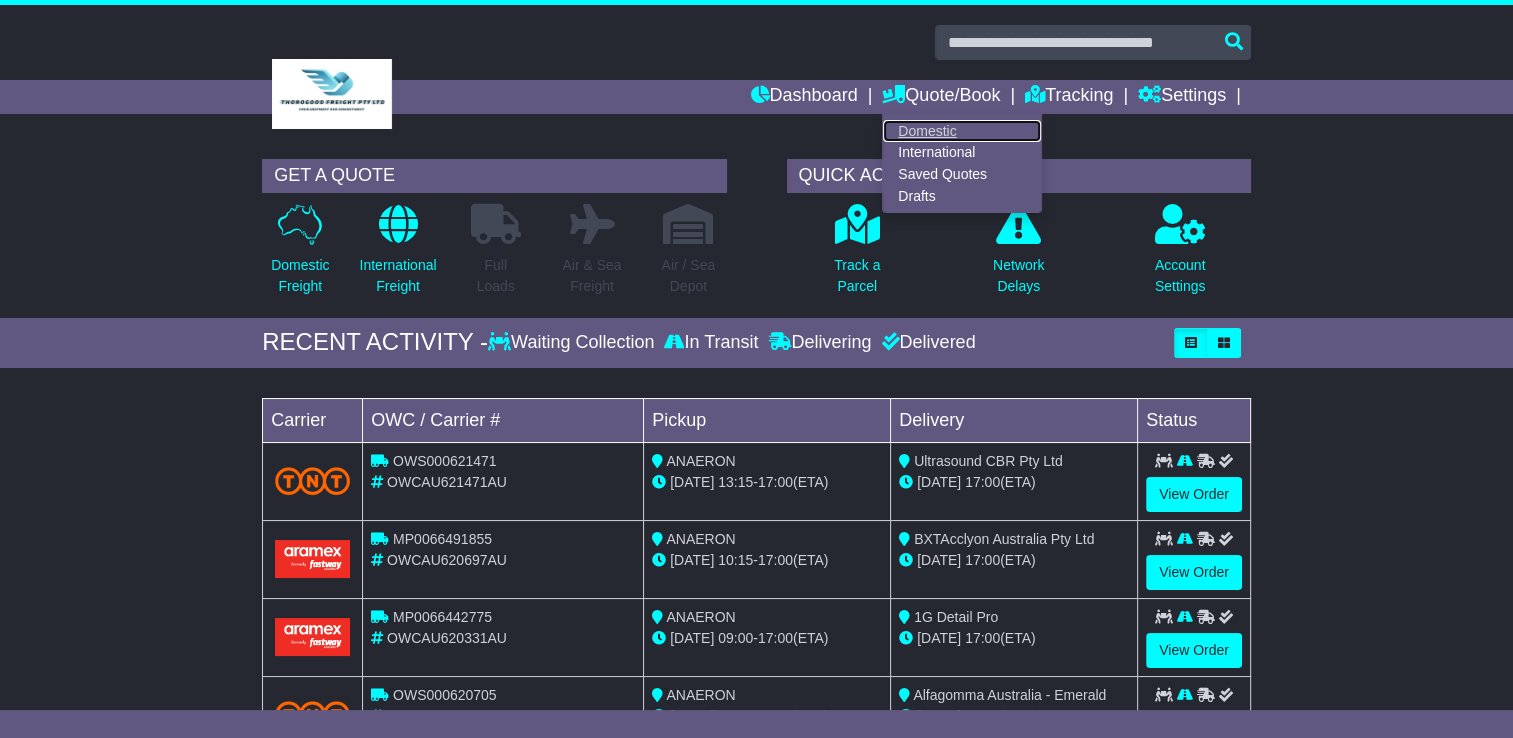 click on "Domestic" at bounding box center (962, 131) 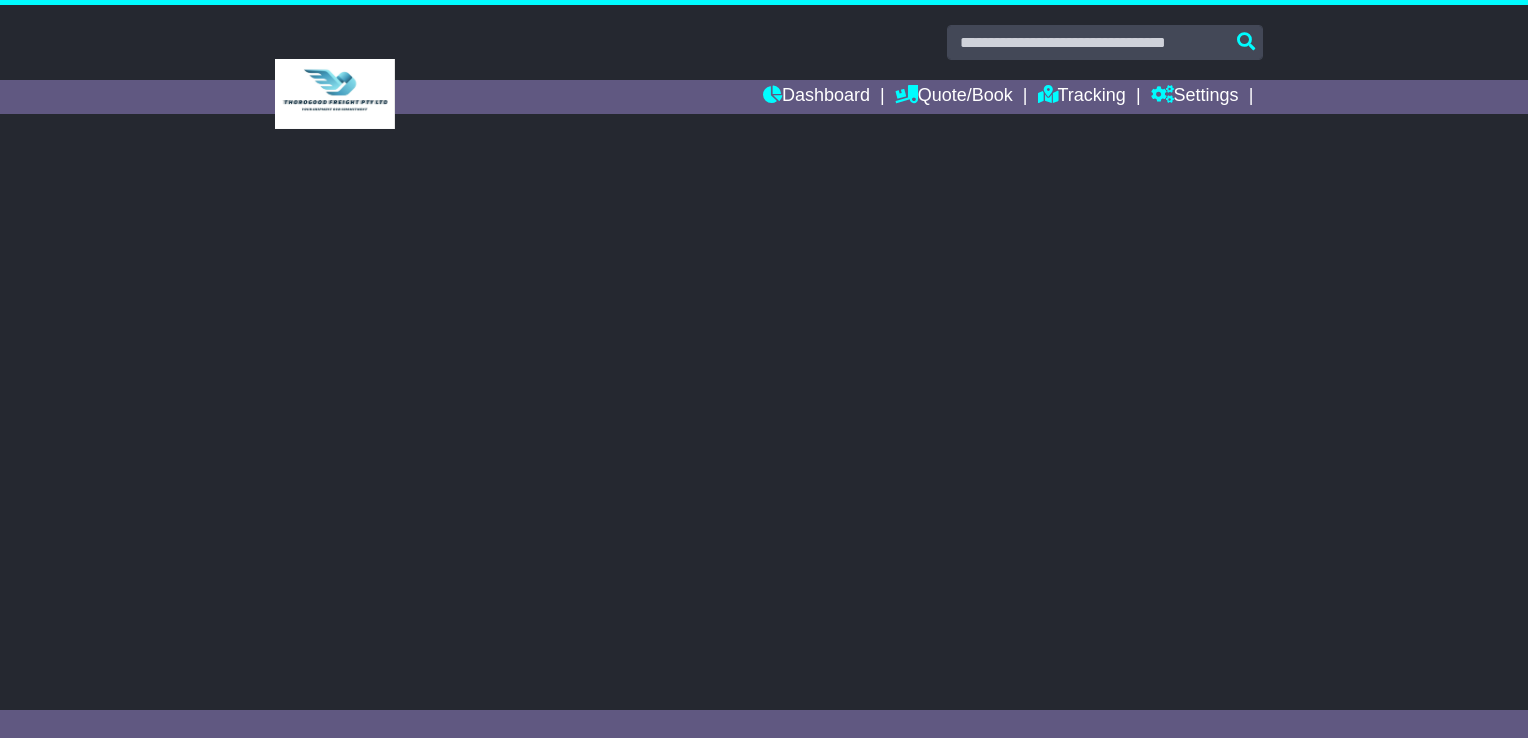 scroll, scrollTop: 0, scrollLeft: 0, axis: both 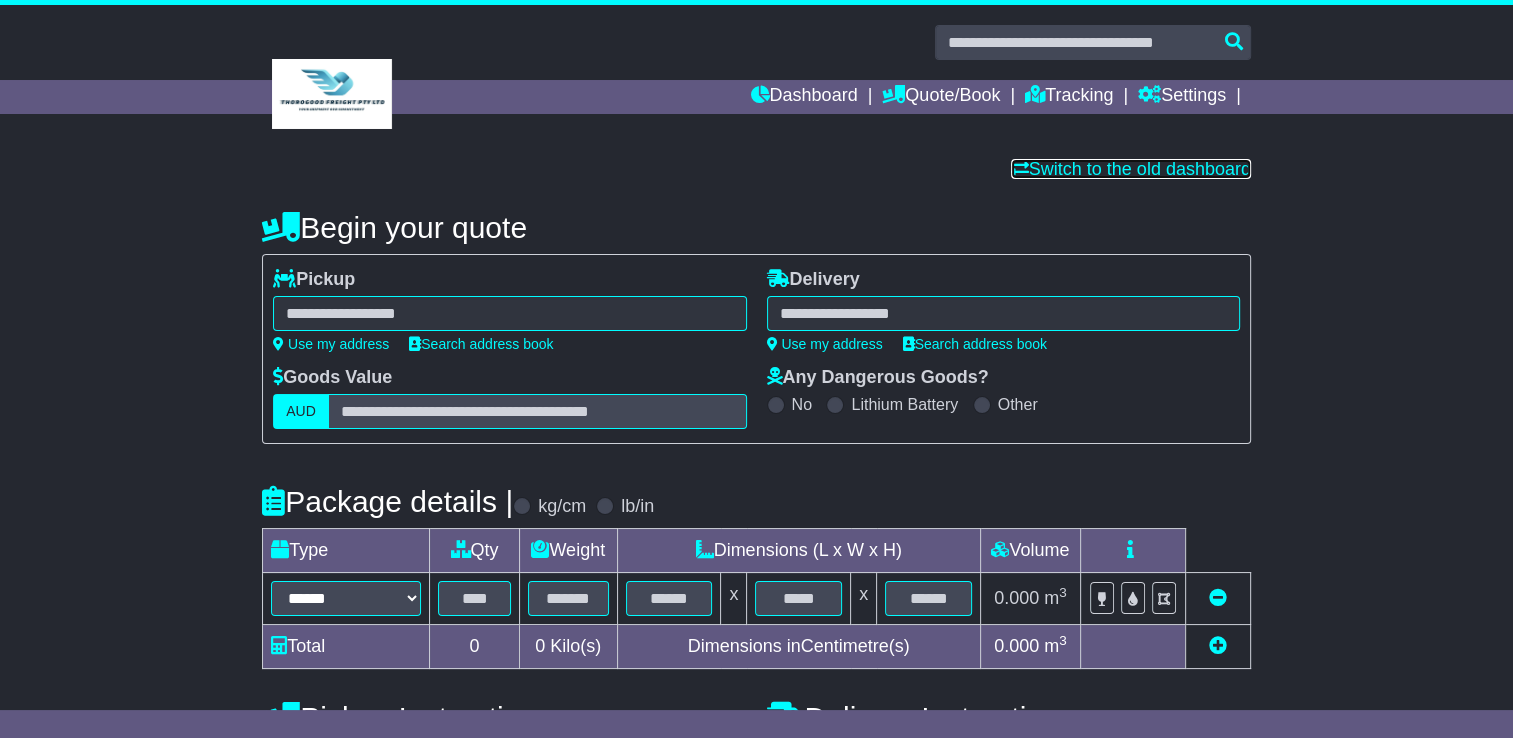 click on "Switch to the old dashboard" at bounding box center (1131, 169) 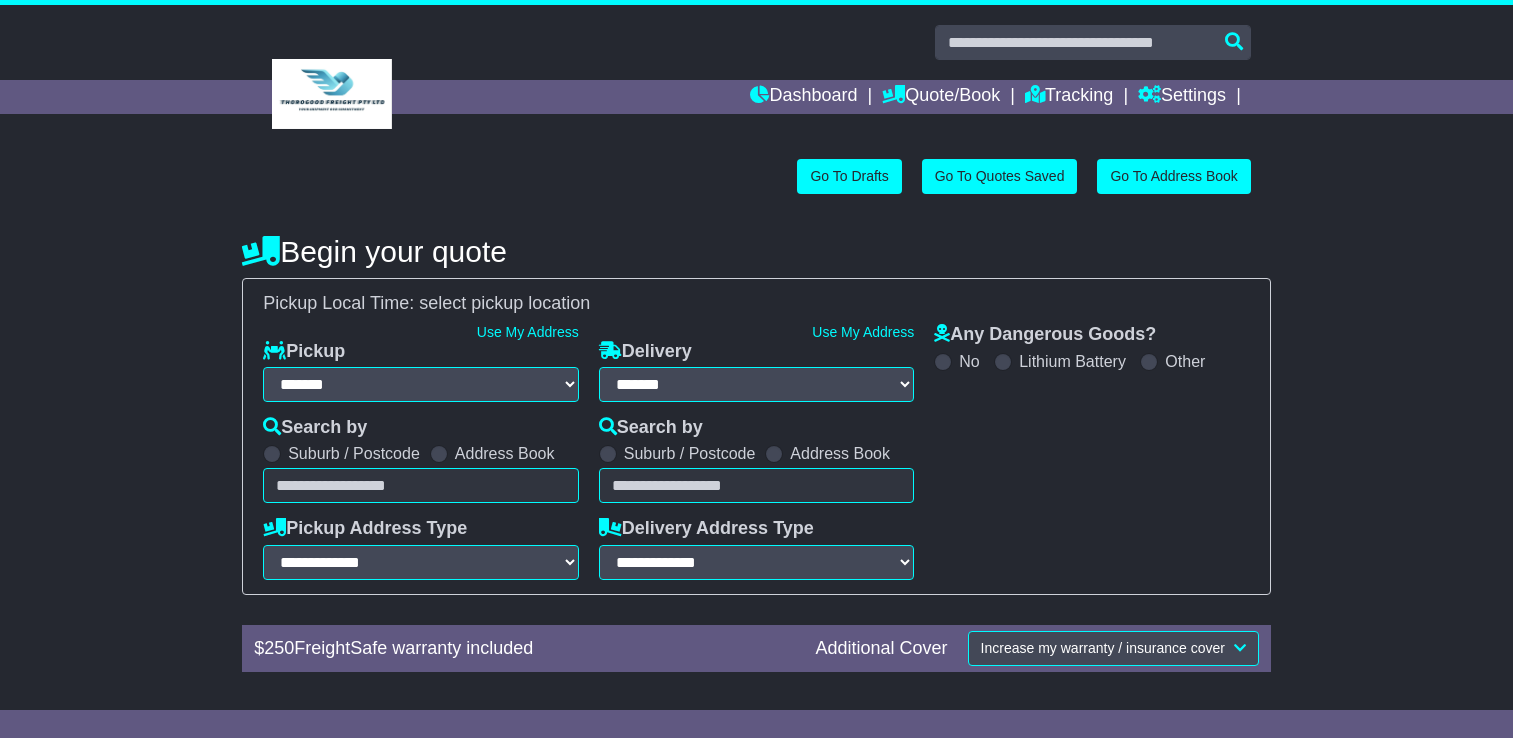 select on "**" 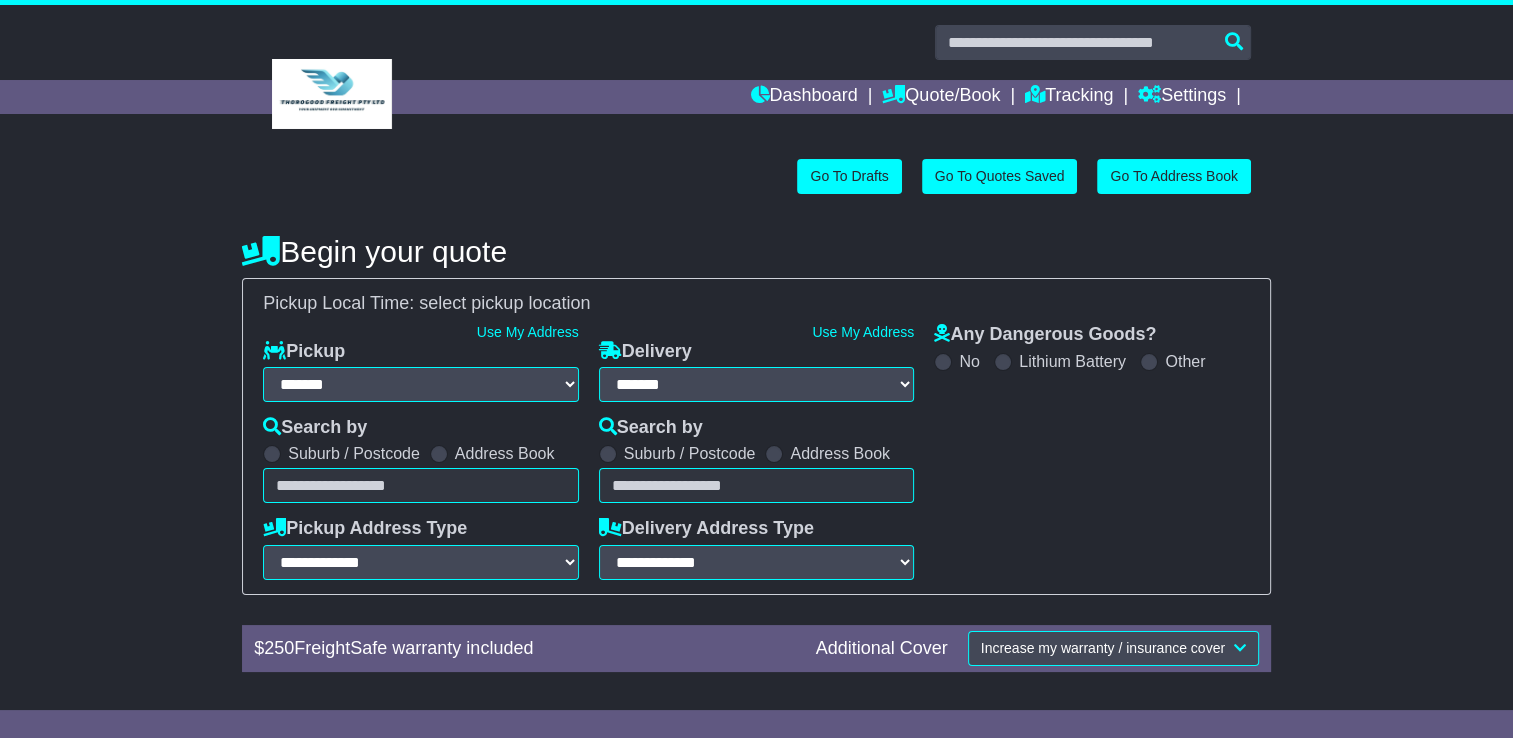scroll, scrollTop: 0, scrollLeft: 0, axis: both 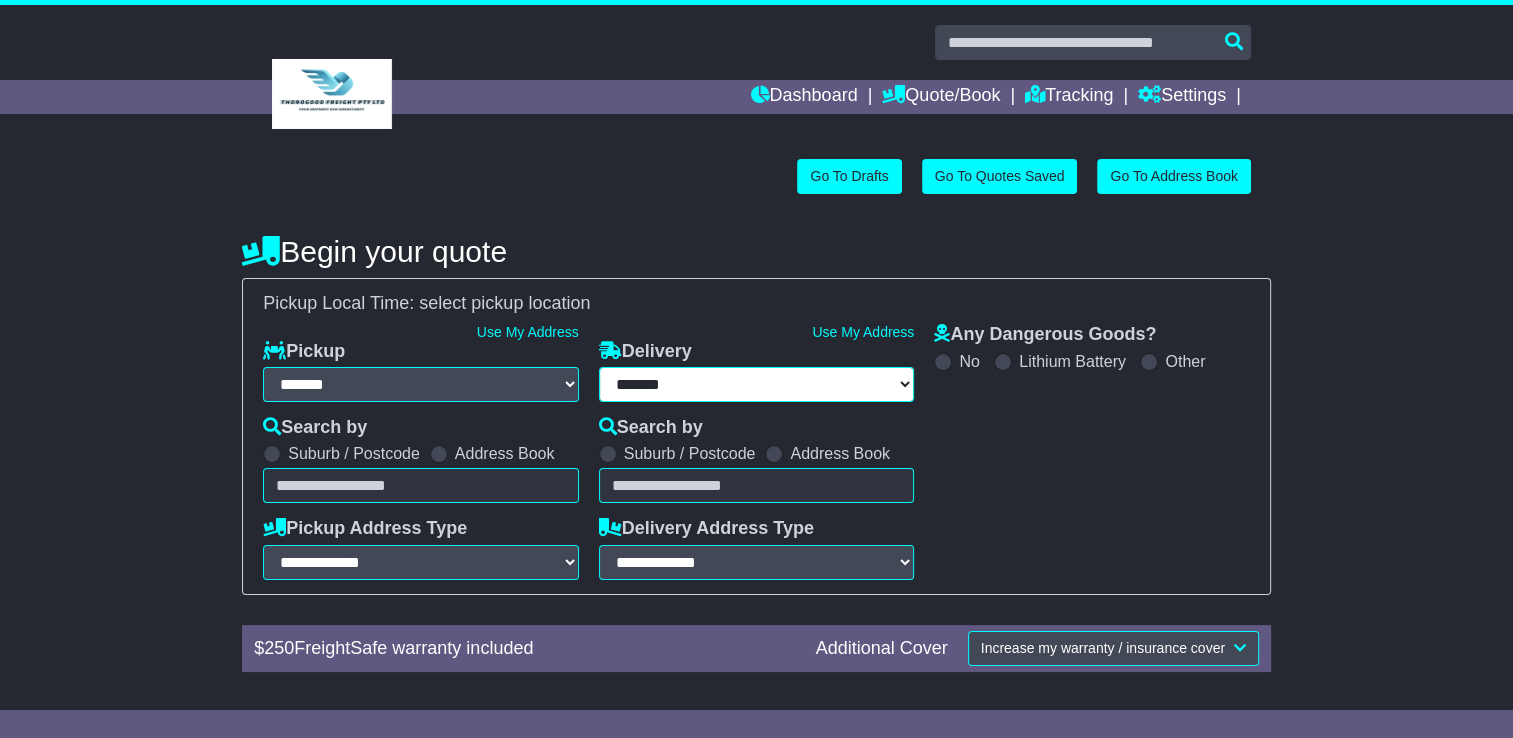 select 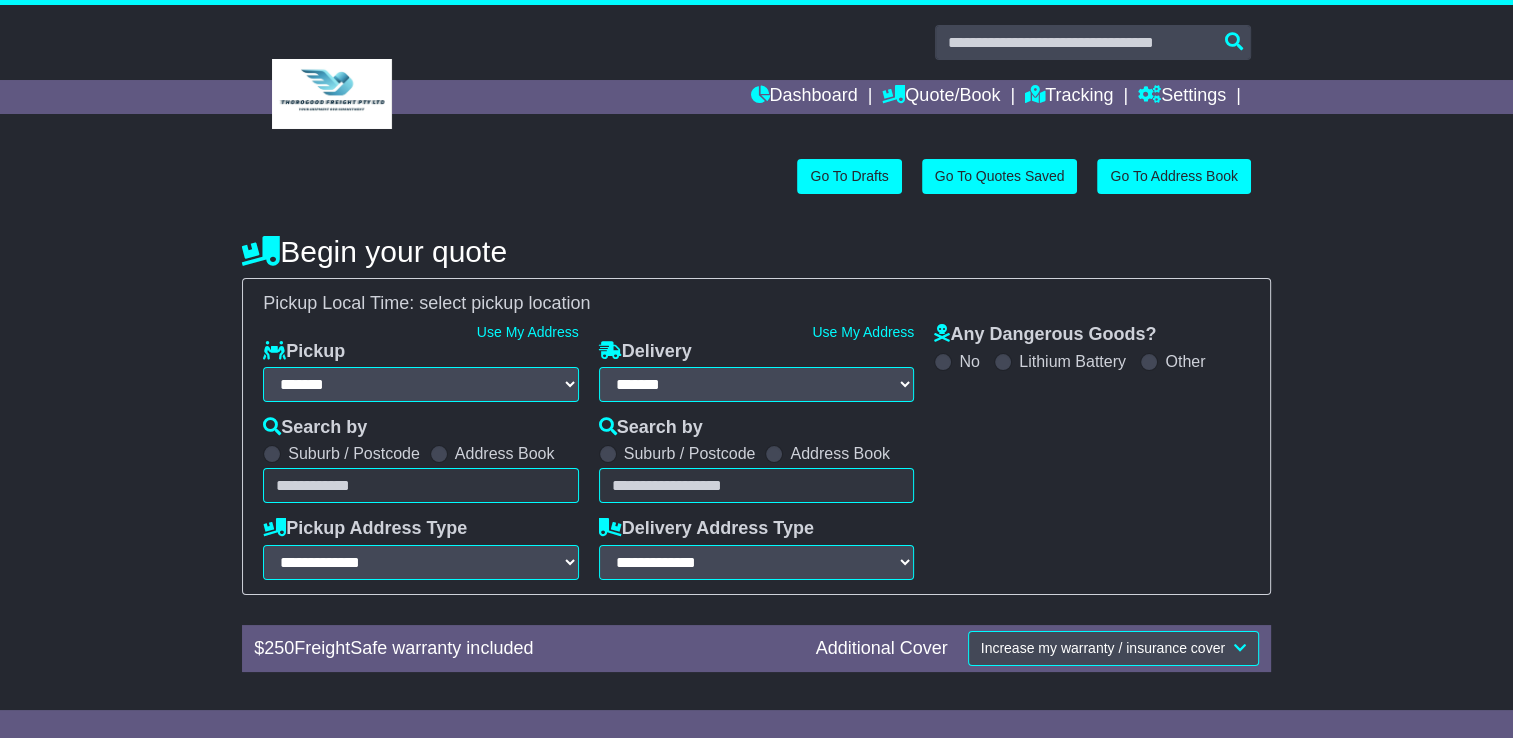 click on "Unknown City / Postcode Pair
×
You have entered     address.
Our database shows the postcode and suburb don't match. Please make sure location exists otherwise you might not receive all quotes available.
Maybe you meant to use some of the next:
Ok" at bounding box center [421, 485] 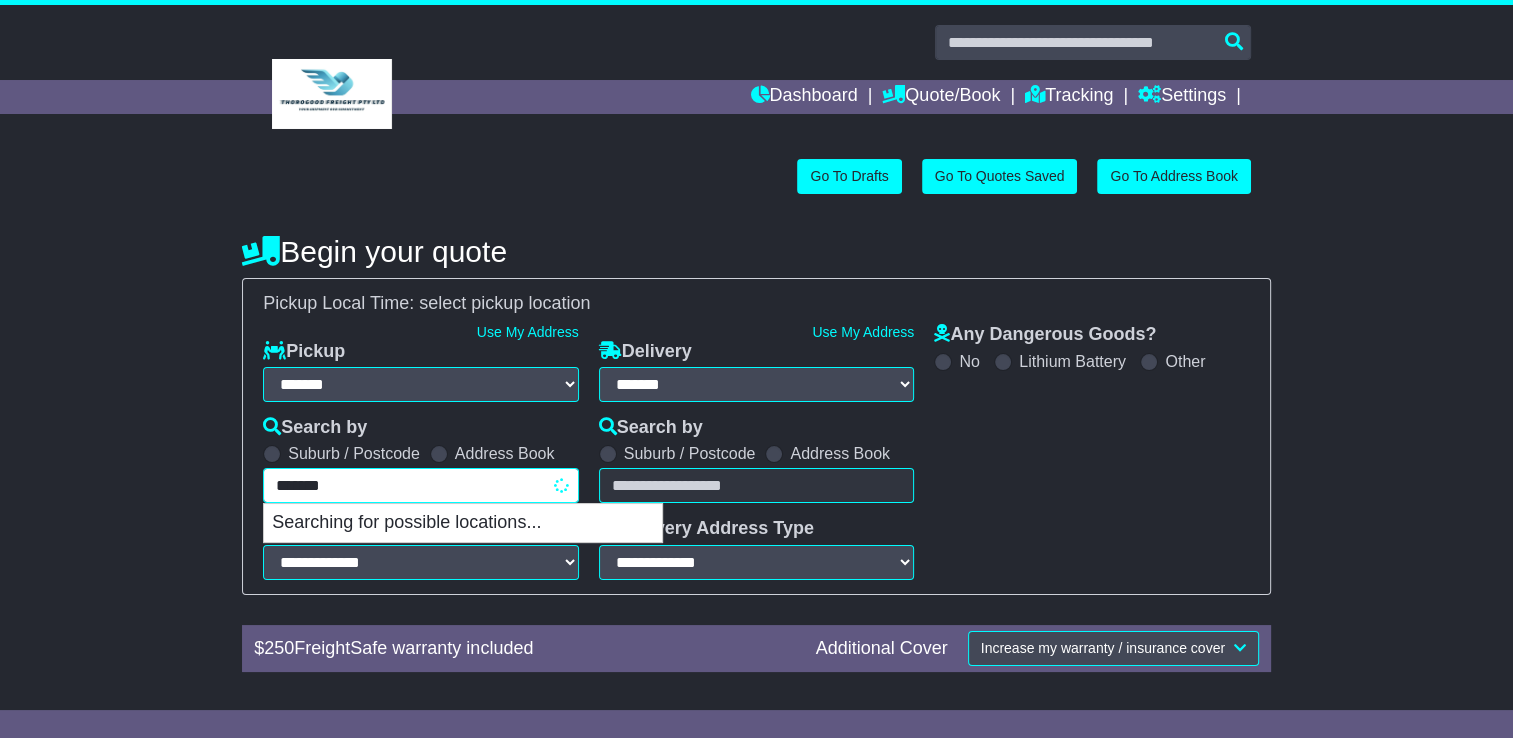 type on "********" 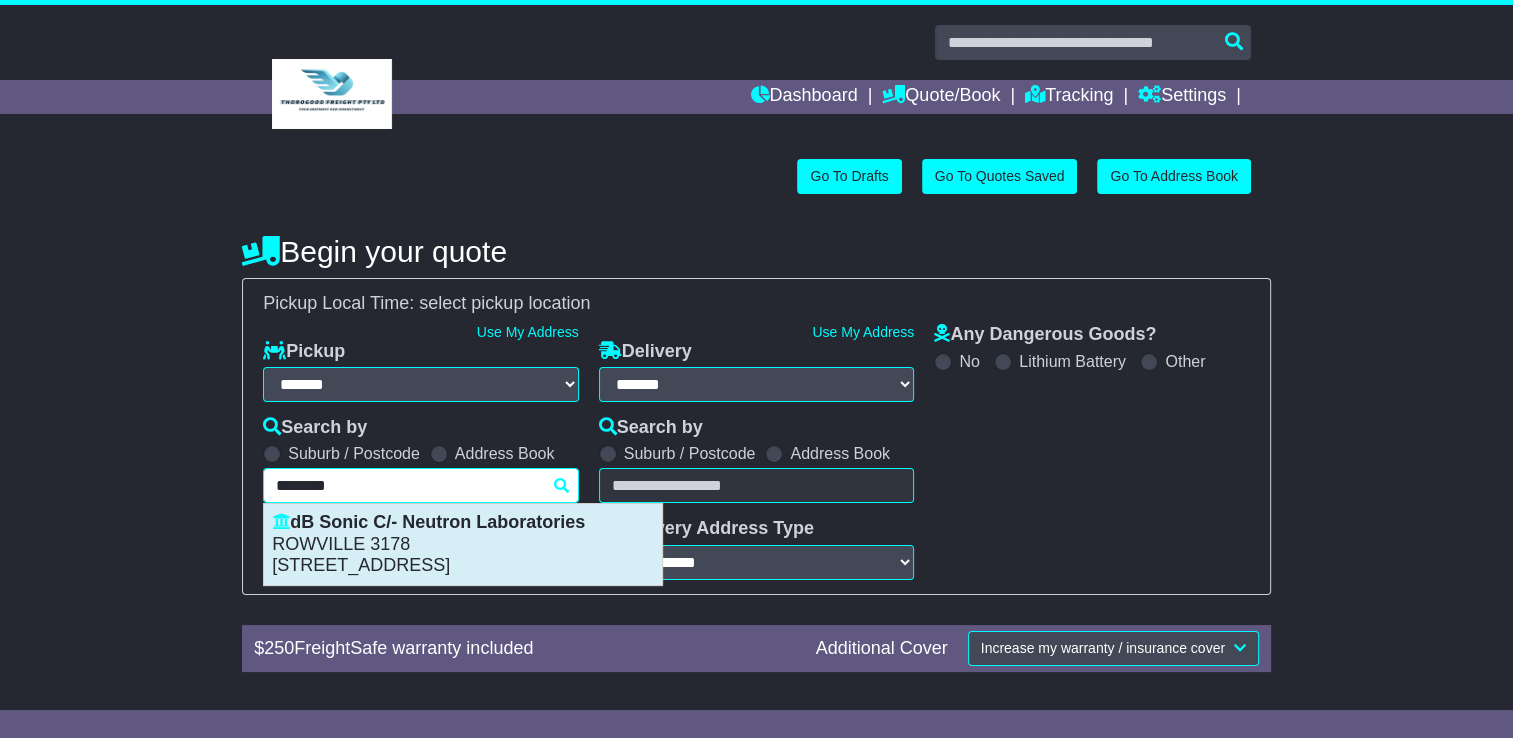 click on "ROWVILLE 3178" at bounding box center (463, 545) 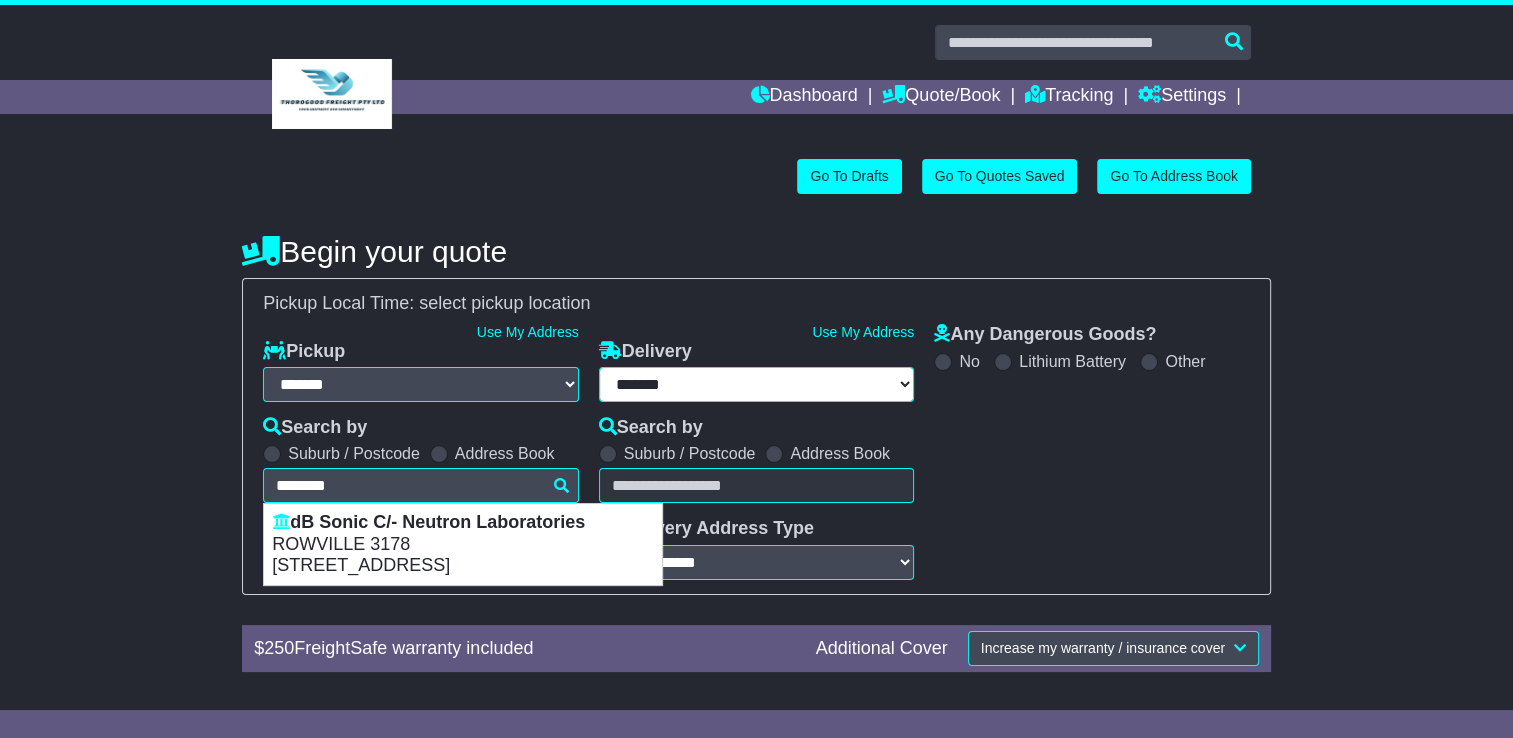 select on "**********" 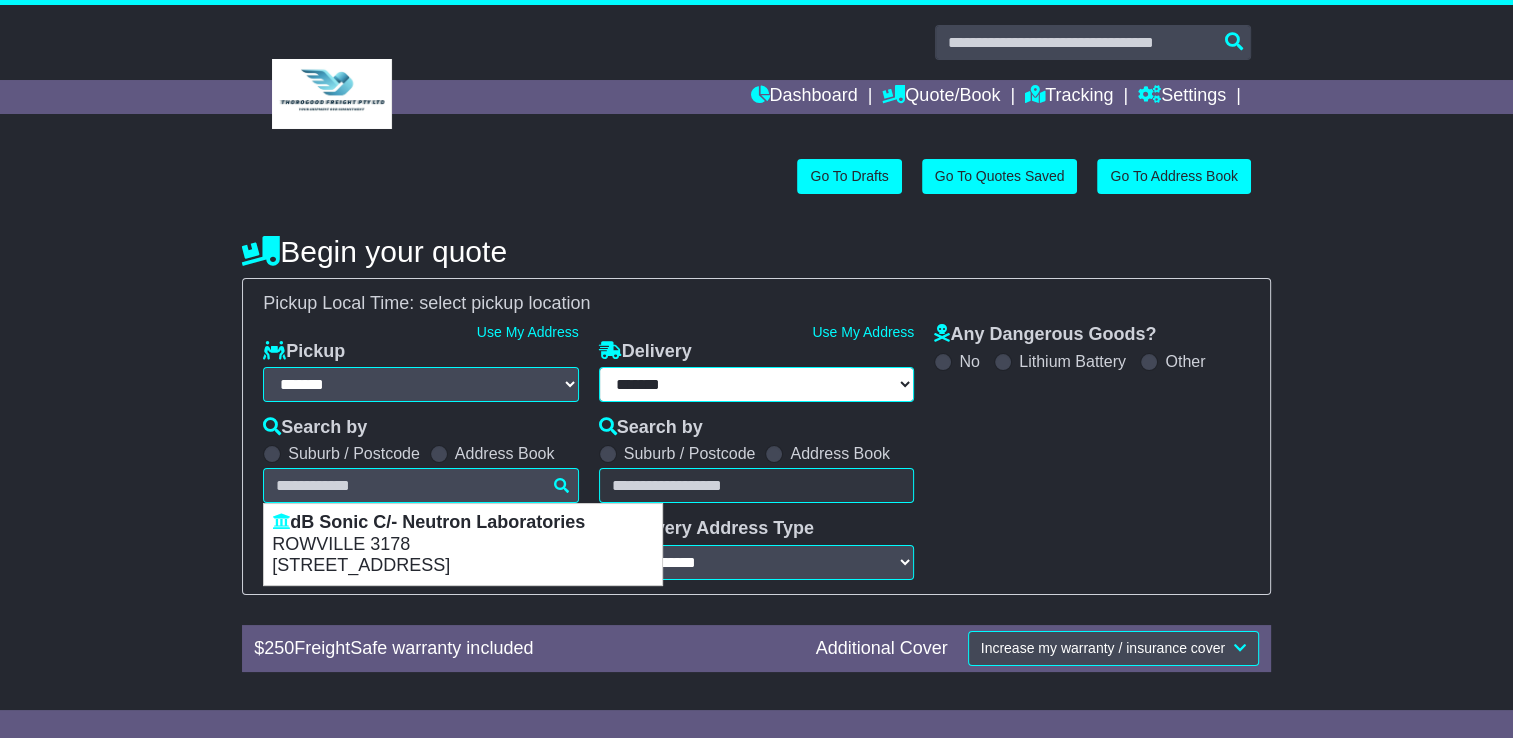 type on "**********" 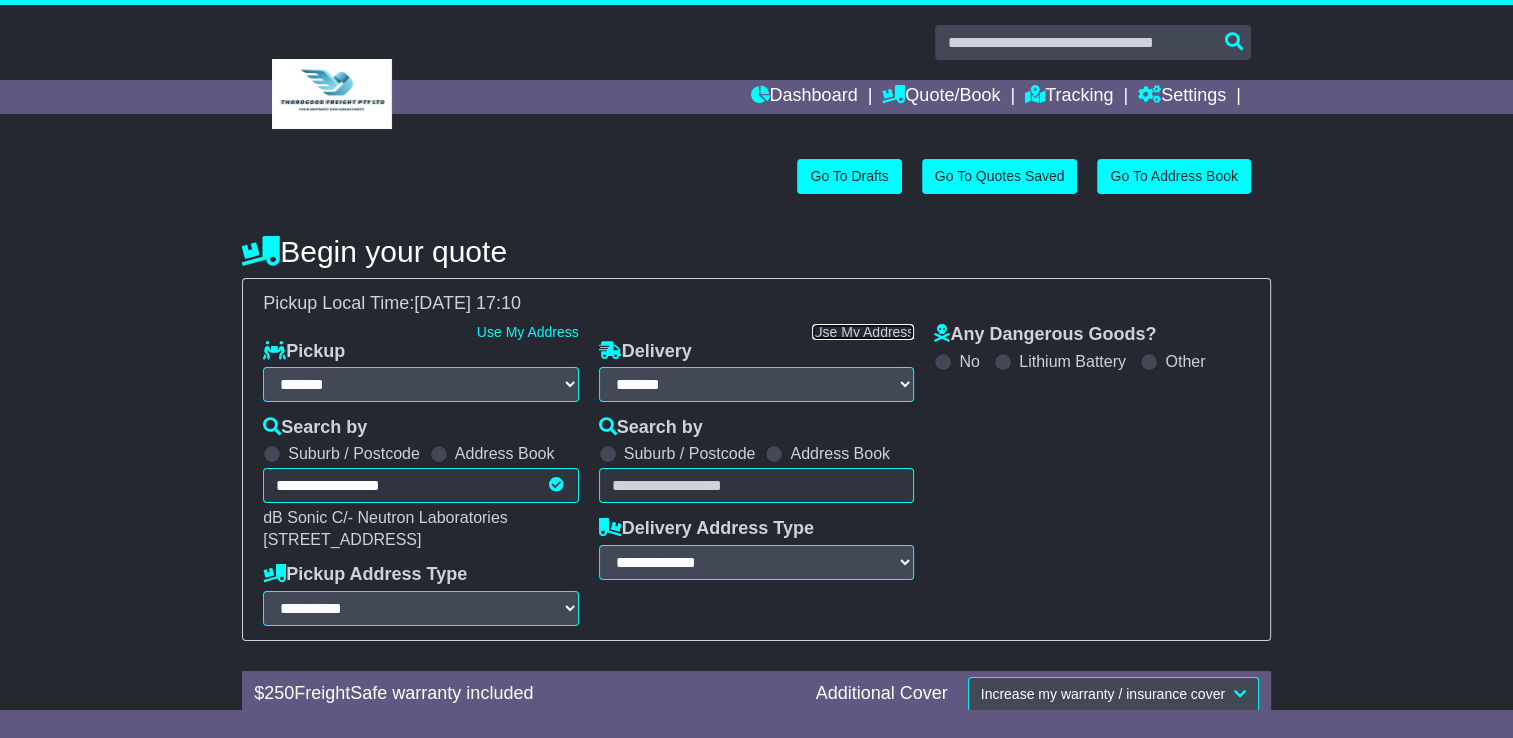 click on "Use My Address" at bounding box center [863, 332] 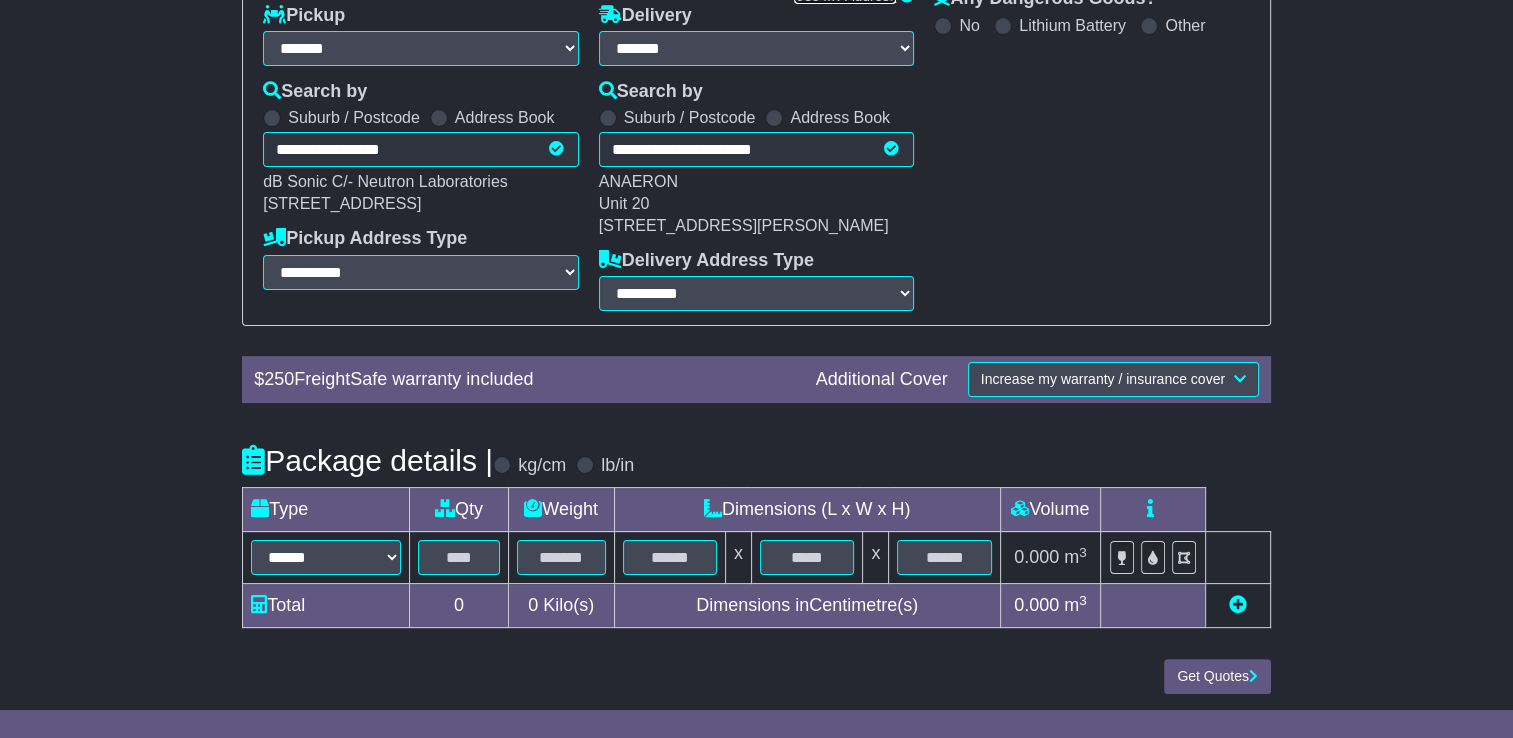 scroll, scrollTop: 339, scrollLeft: 0, axis: vertical 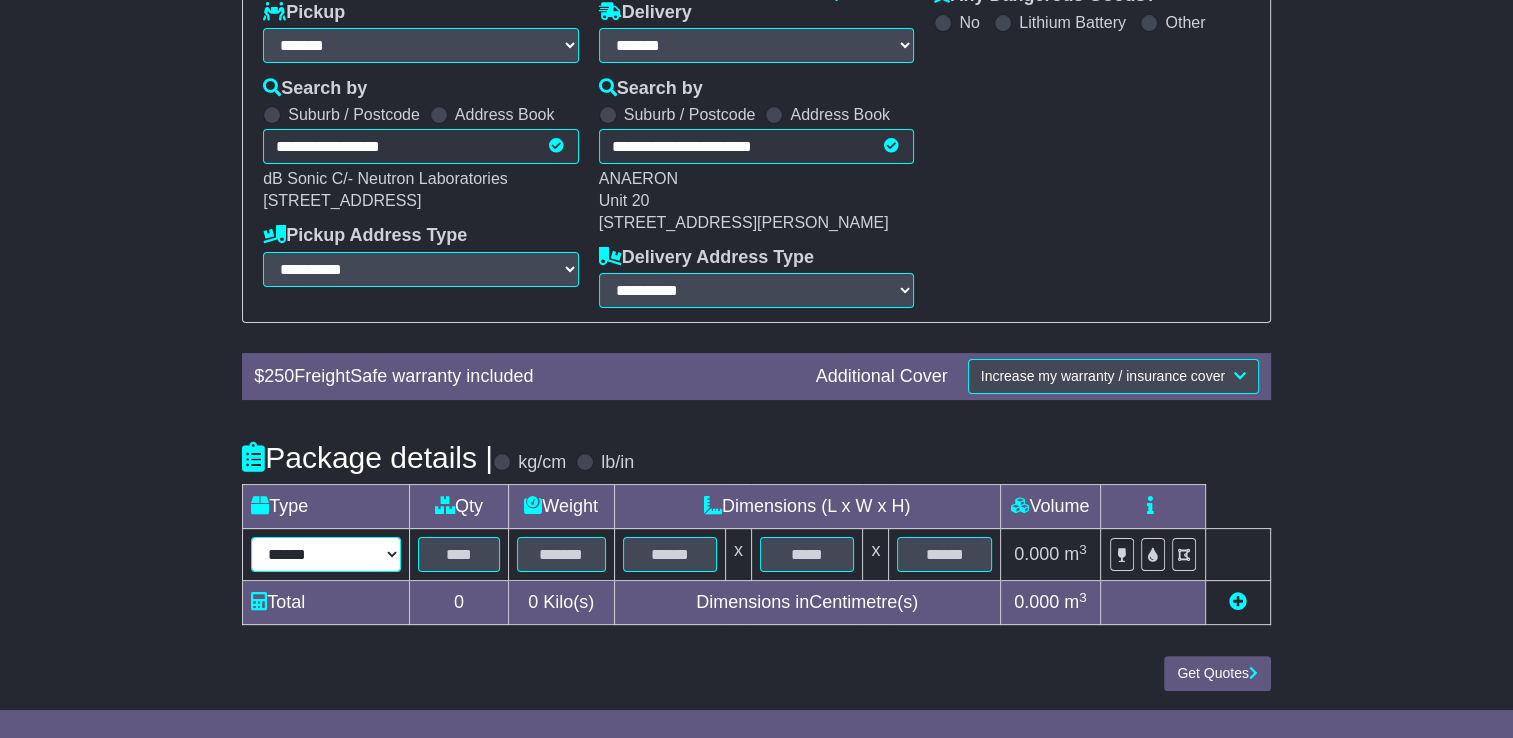 drag, startPoint x: 383, startPoint y: 541, endPoint x: 371, endPoint y: 541, distance: 12 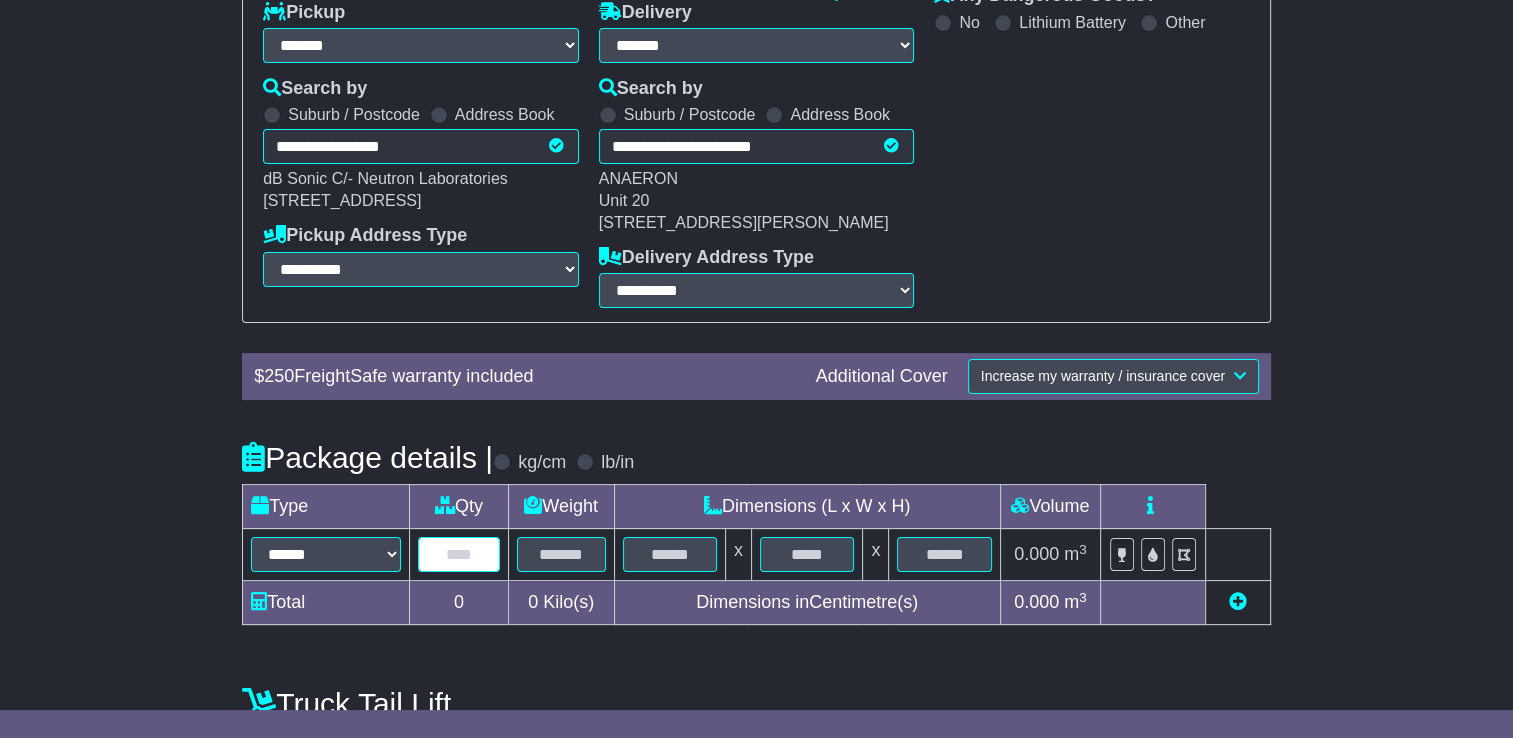 click at bounding box center (458, 554) 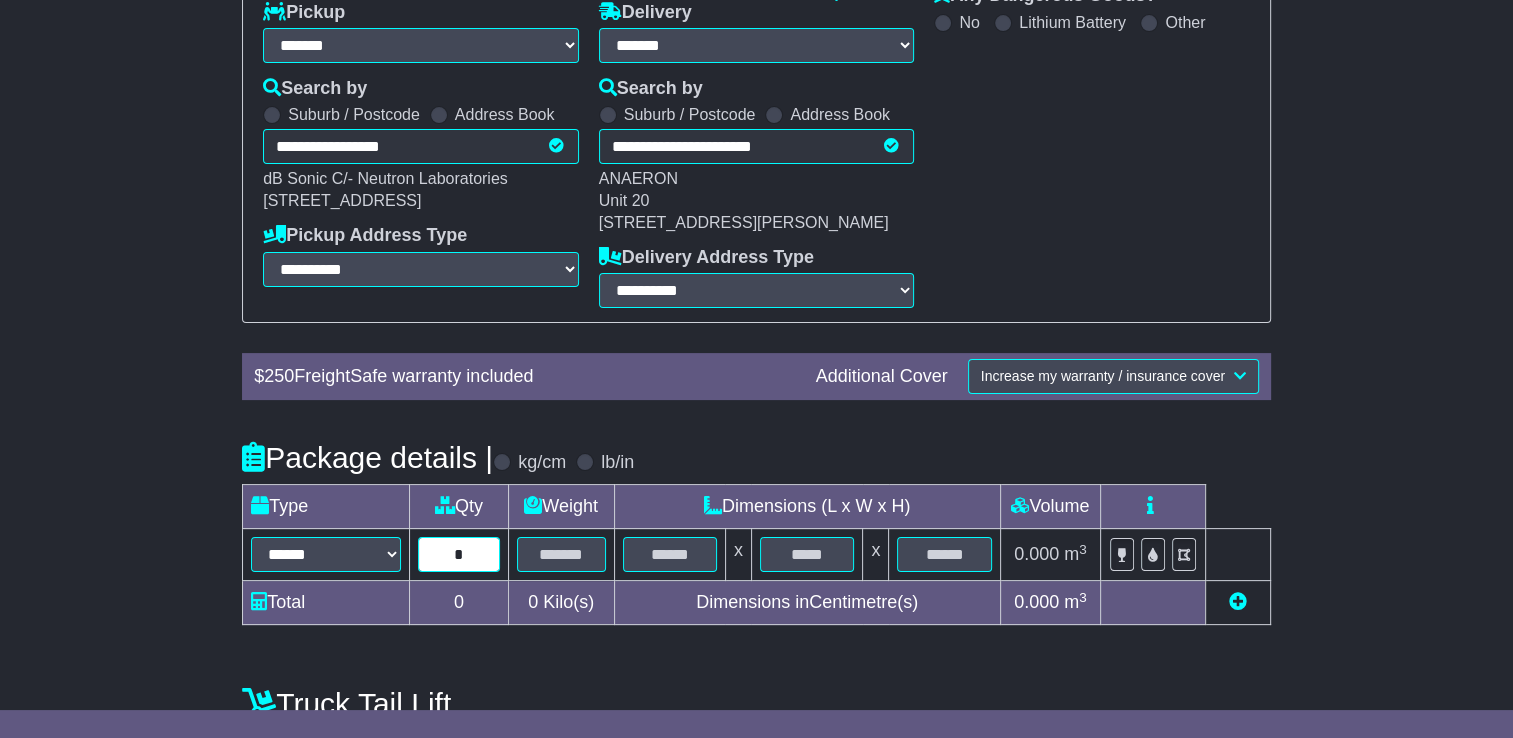 type on "*" 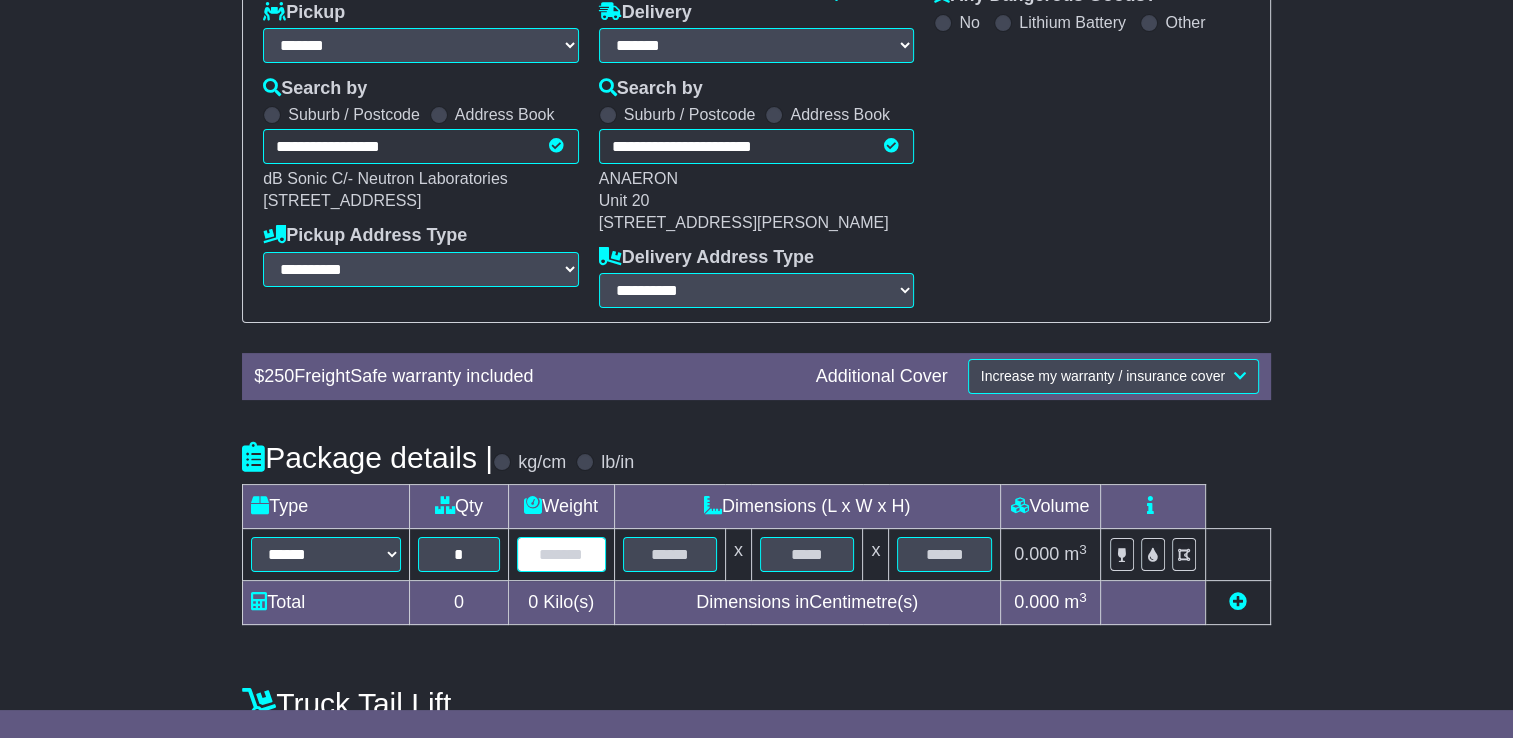 click at bounding box center [561, 554] 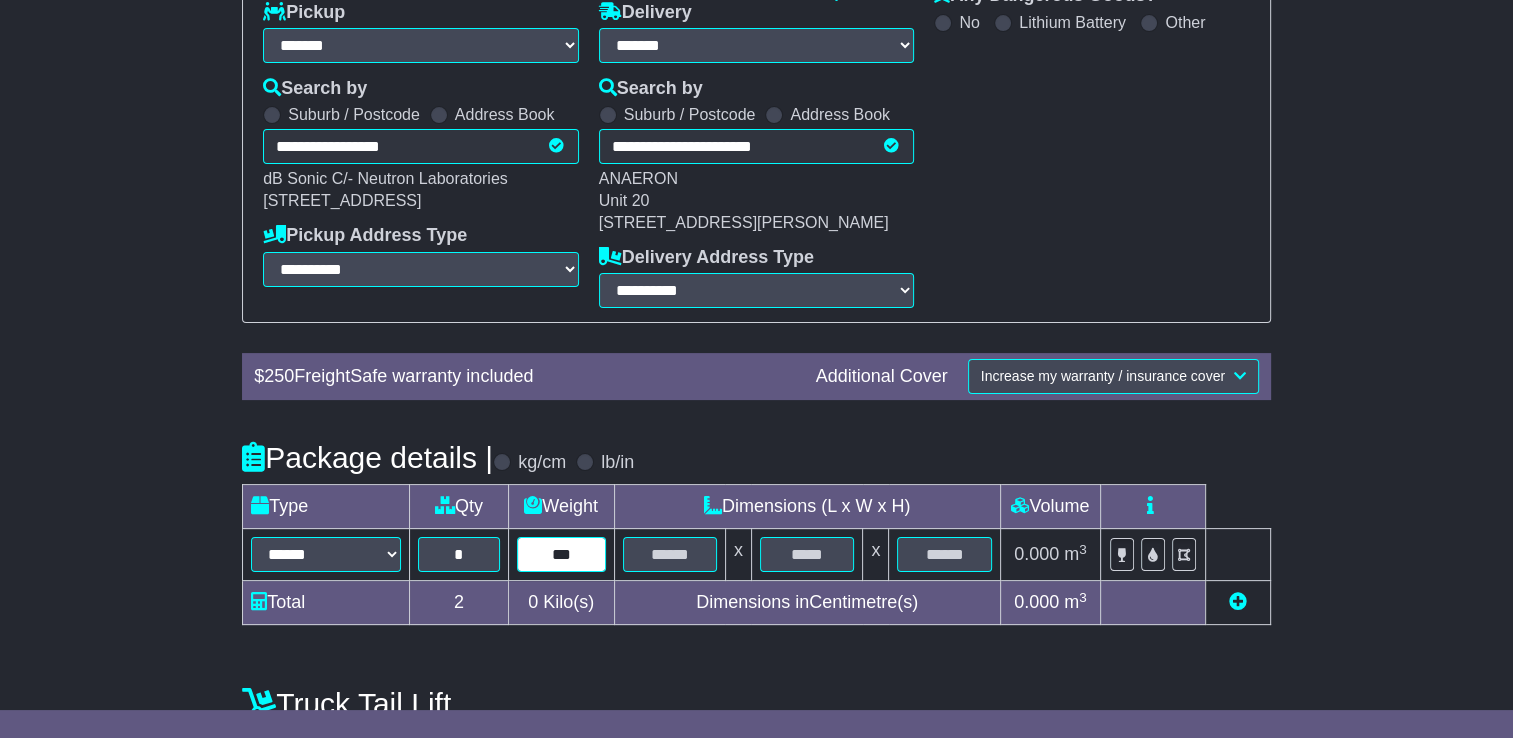 type on "***" 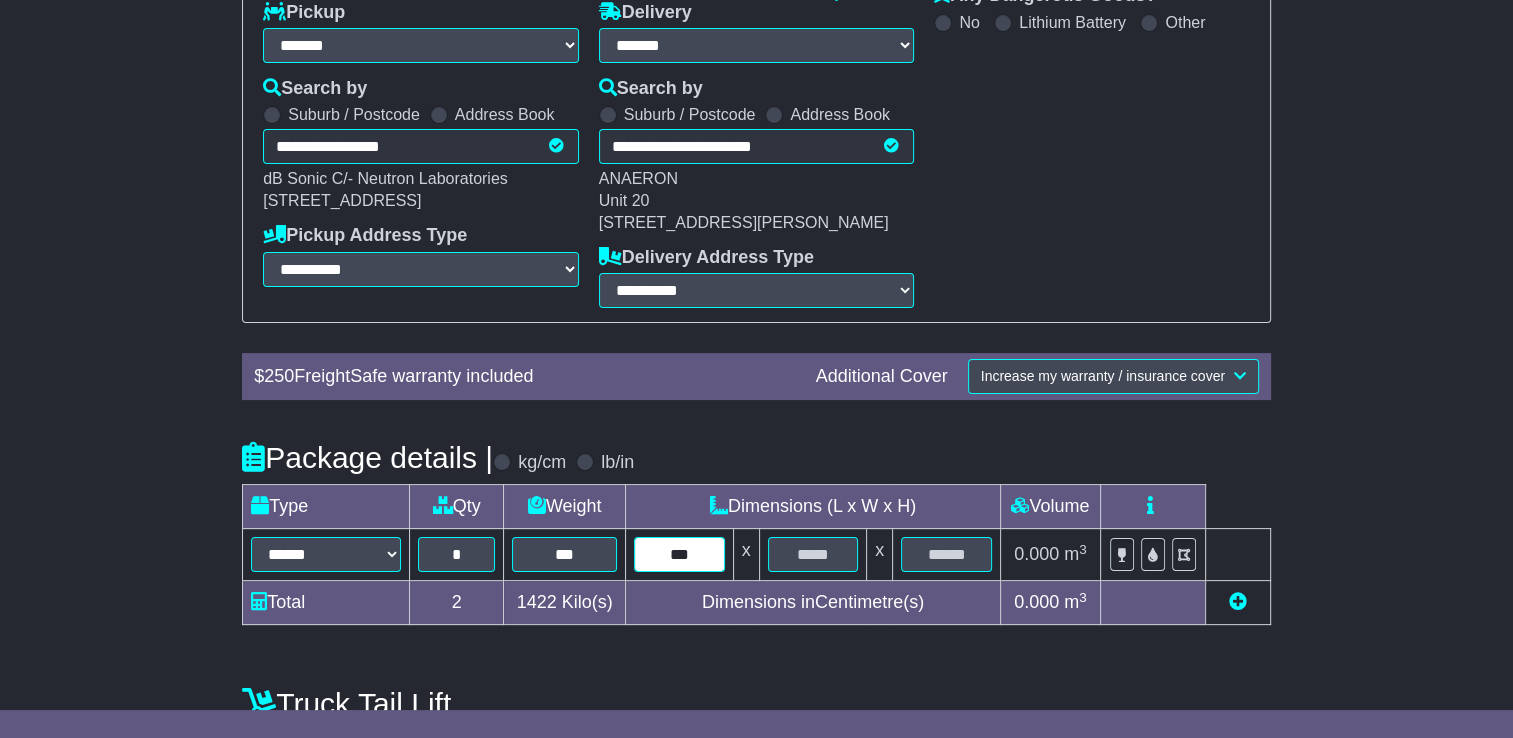 type on "***" 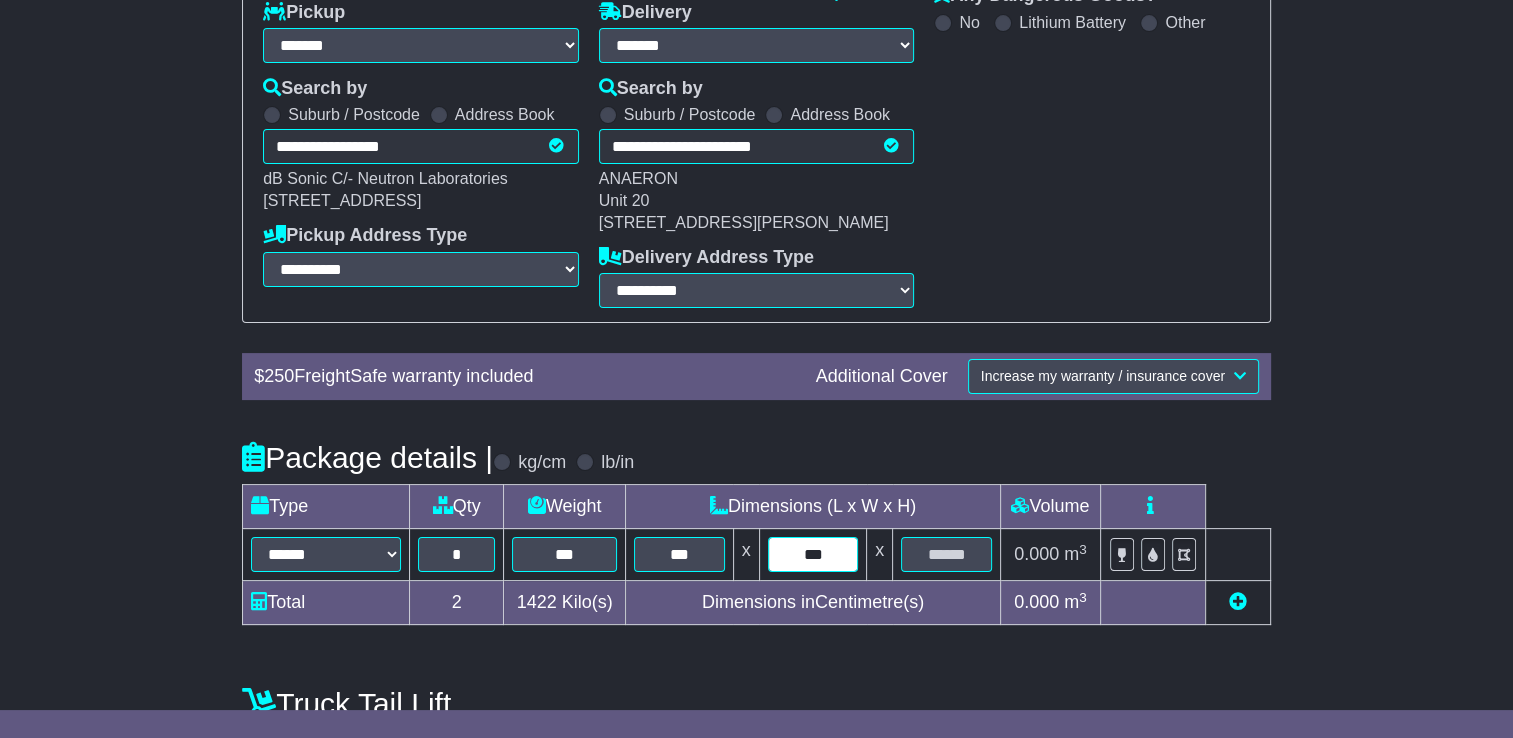 type on "***" 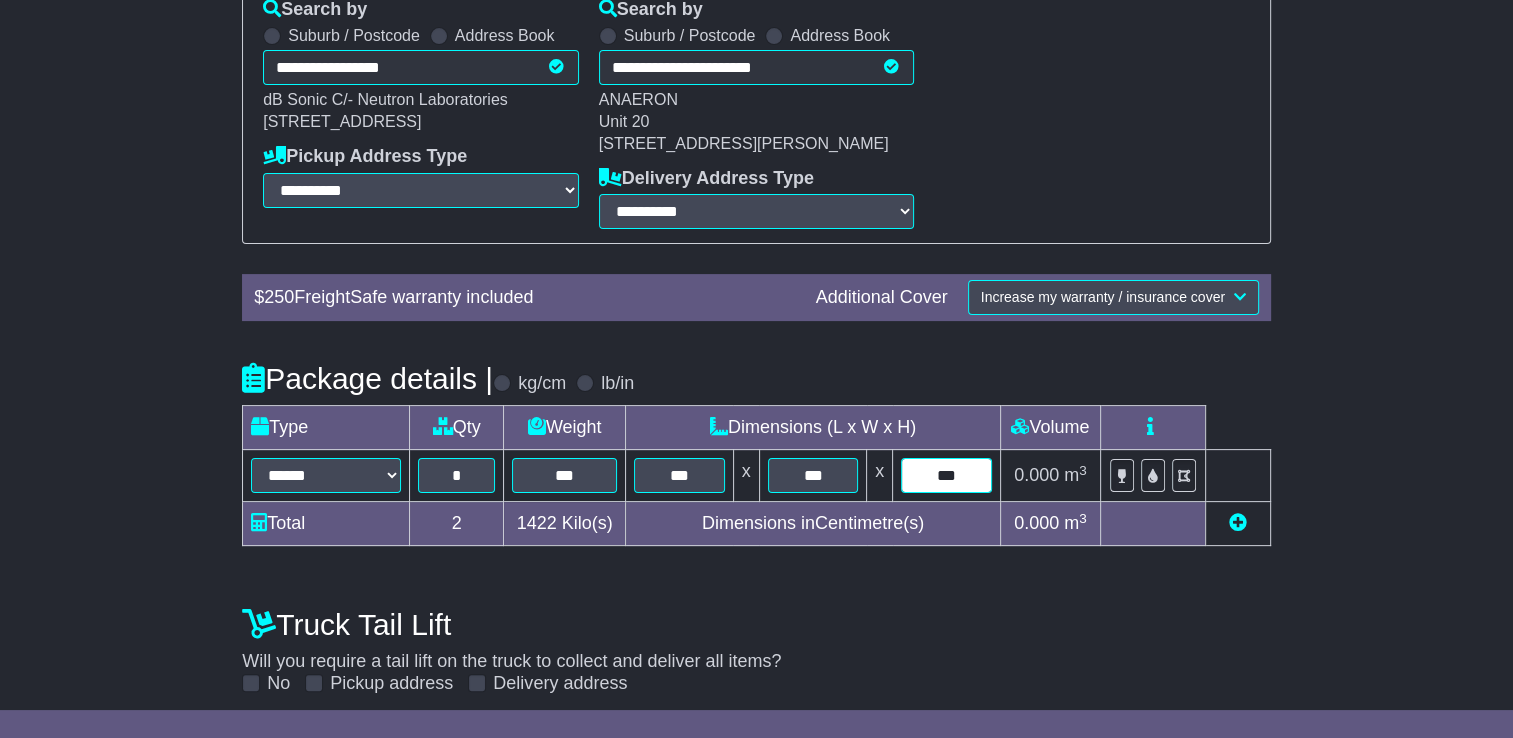 scroll, scrollTop: 613, scrollLeft: 0, axis: vertical 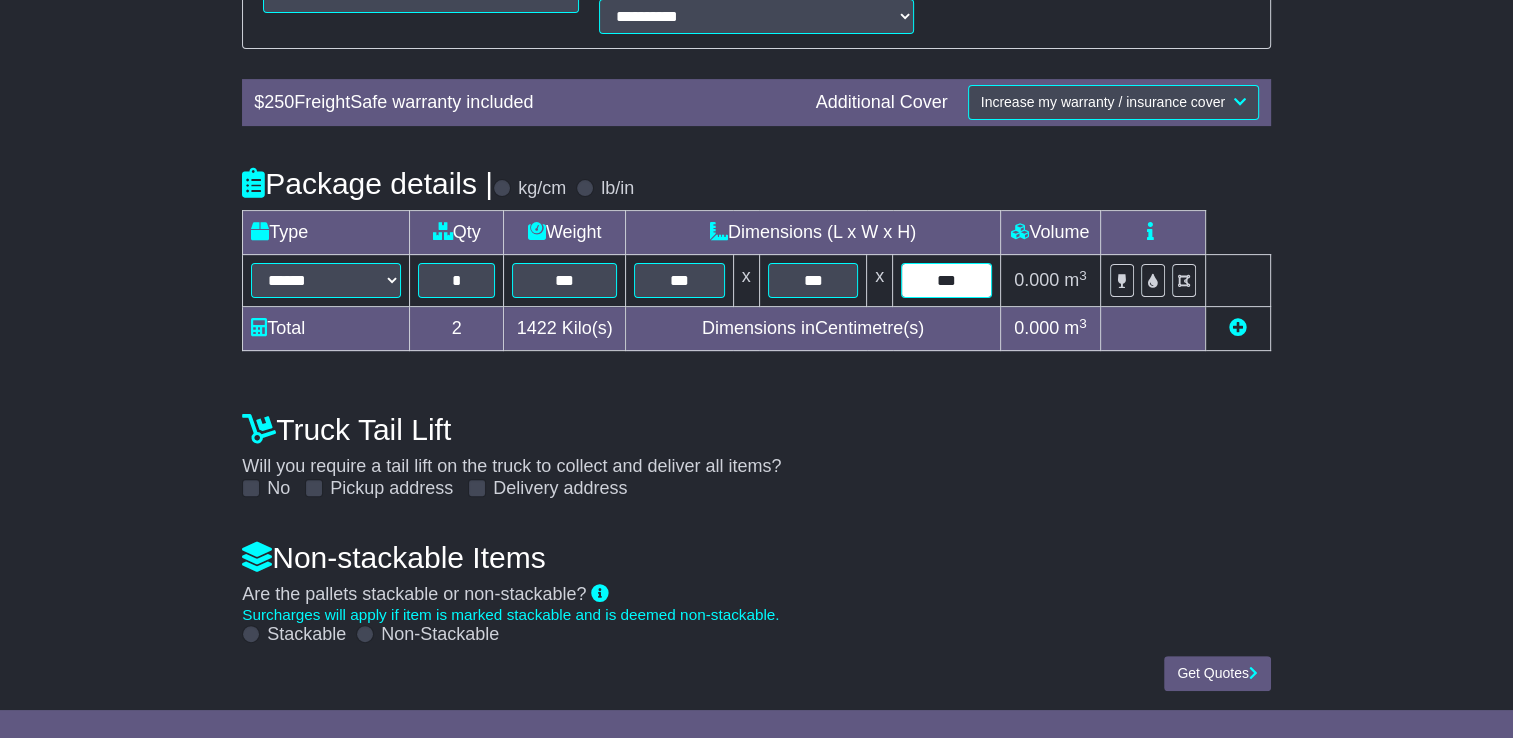type on "***" 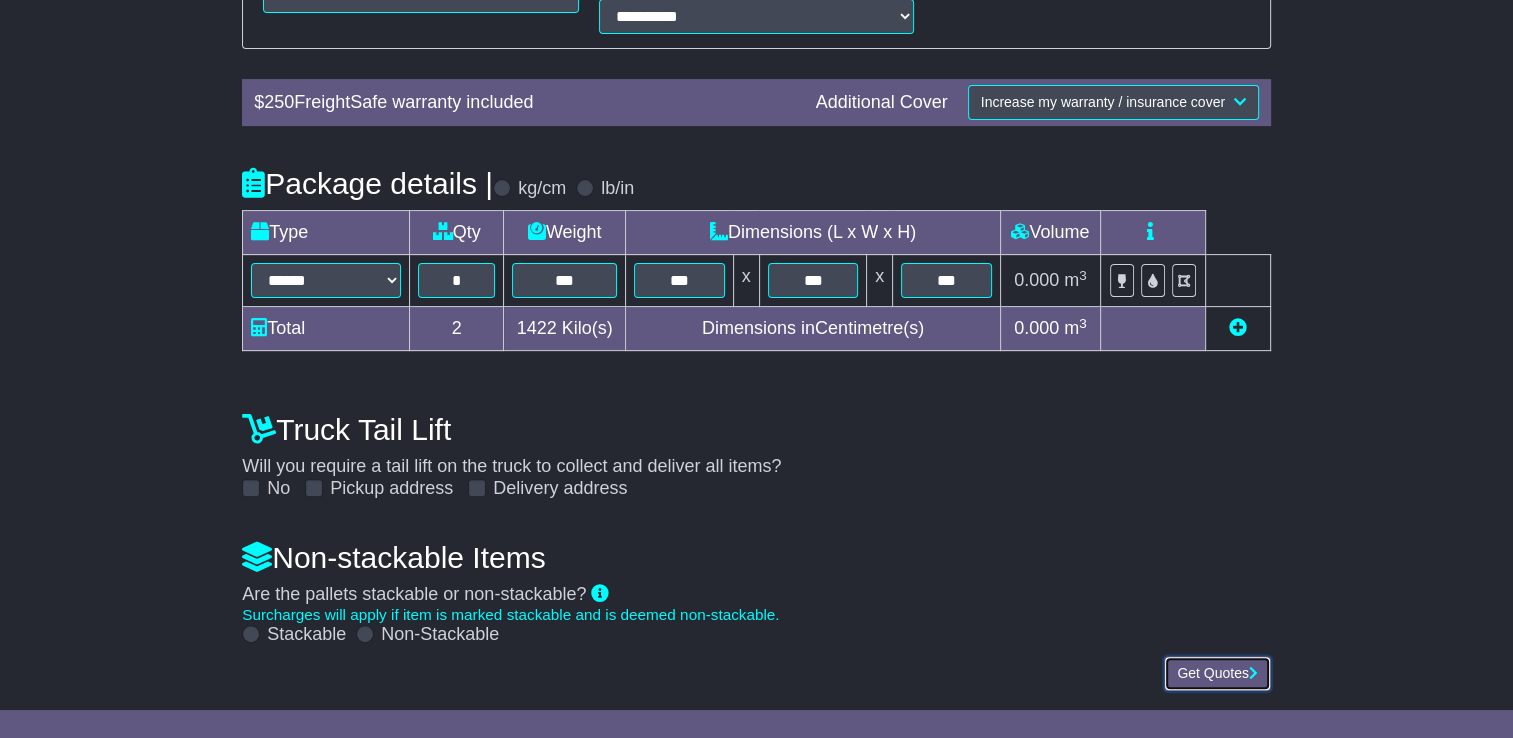 click on "Get Quotes" at bounding box center [1217, 673] 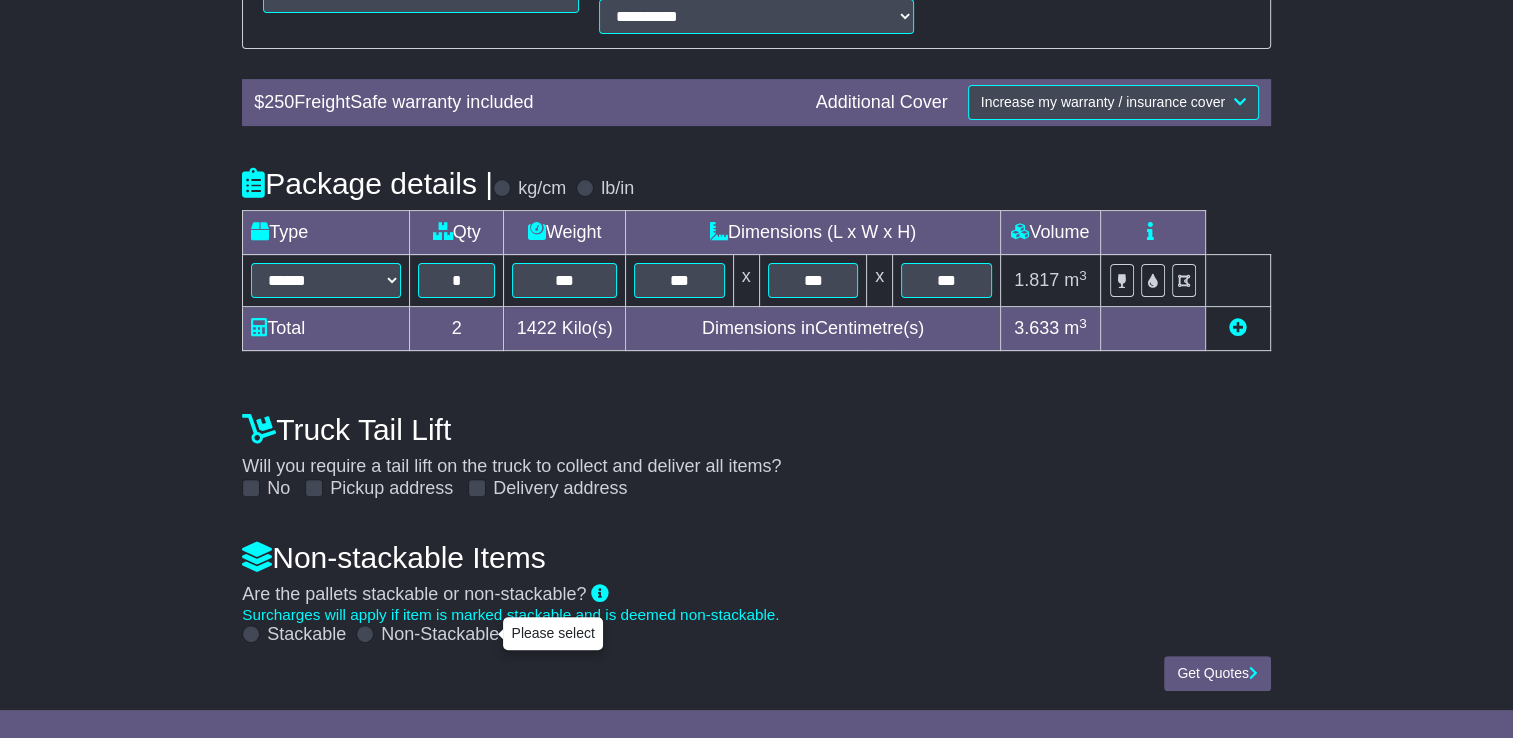 click at bounding box center [365, 634] 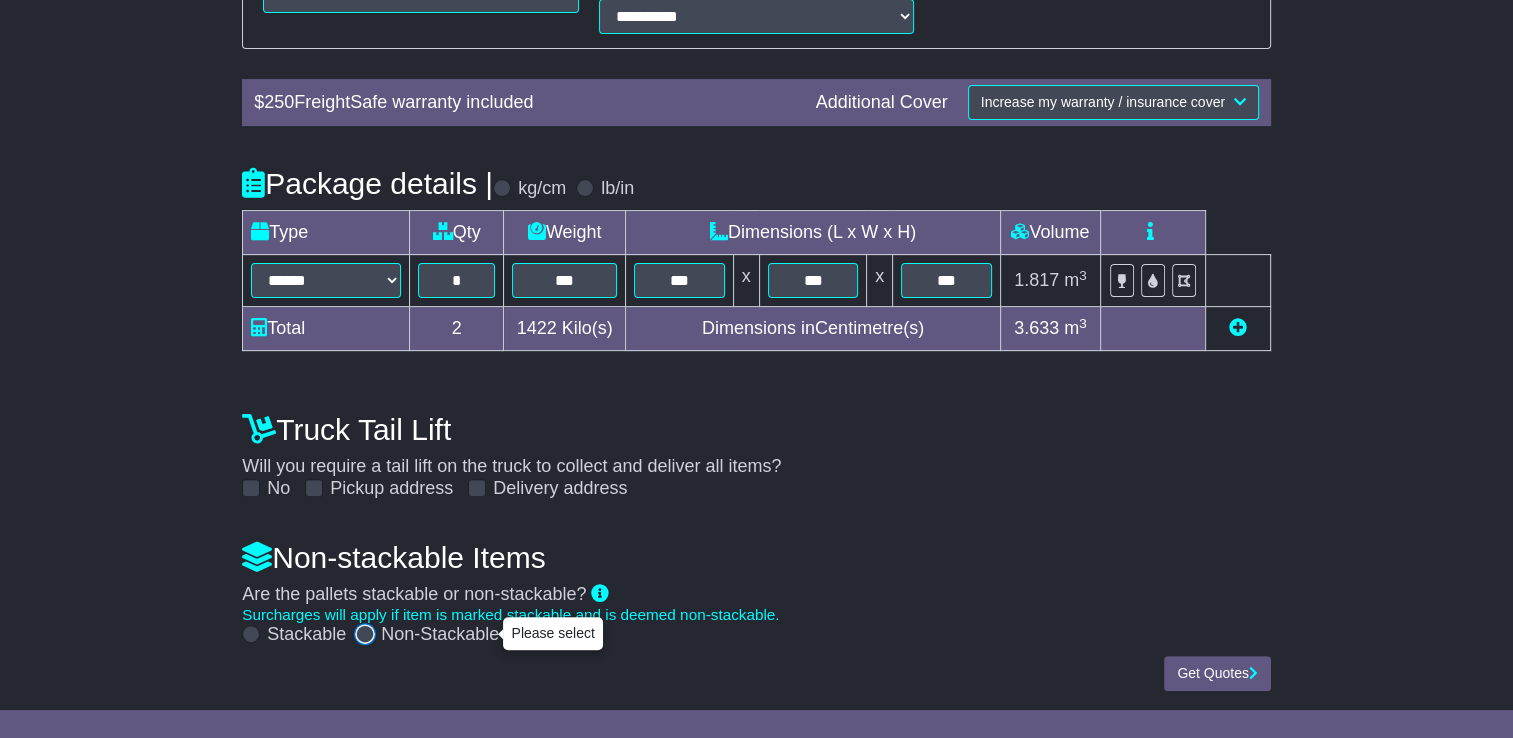 scroll, scrollTop: 595, scrollLeft: 0, axis: vertical 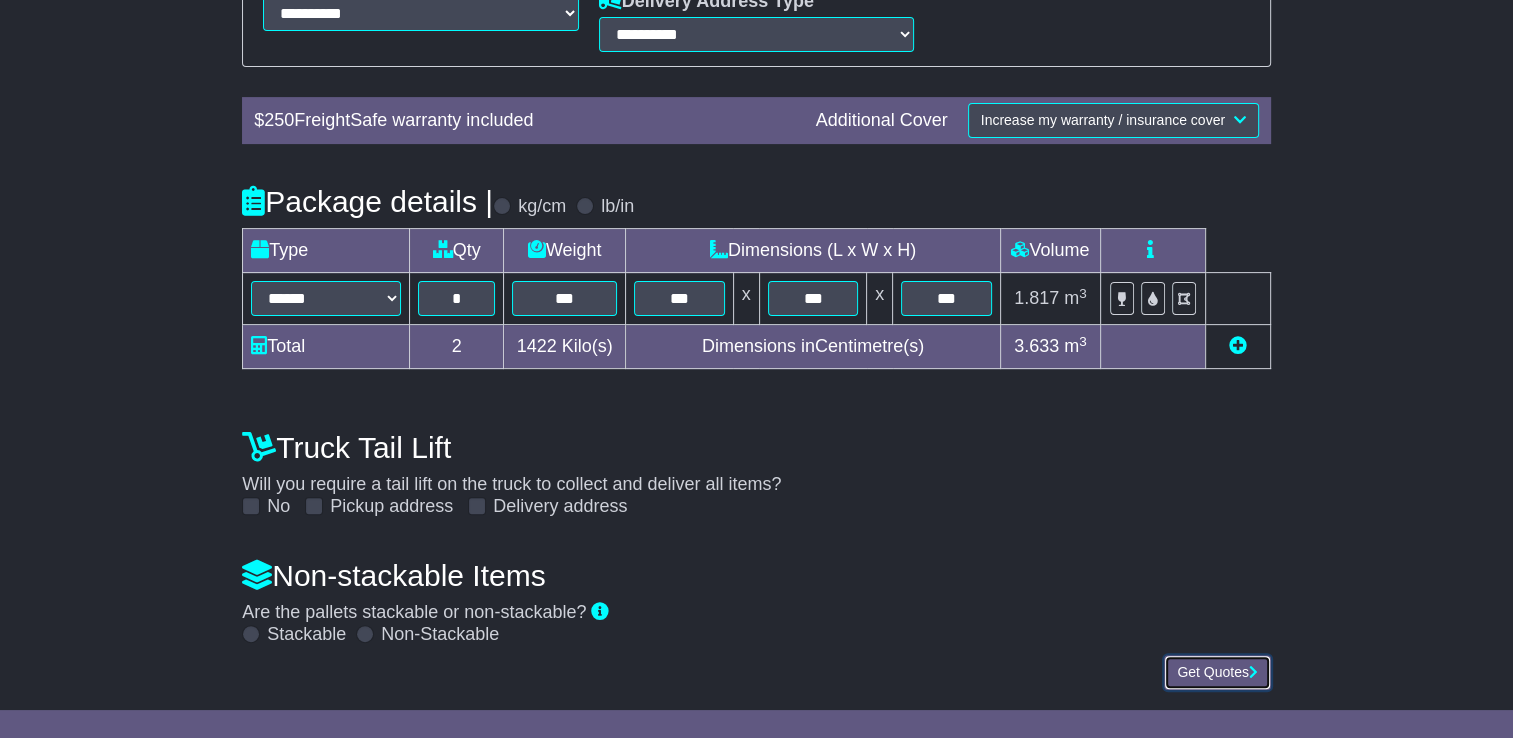 click on "Get Quotes" at bounding box center (1217, 672) 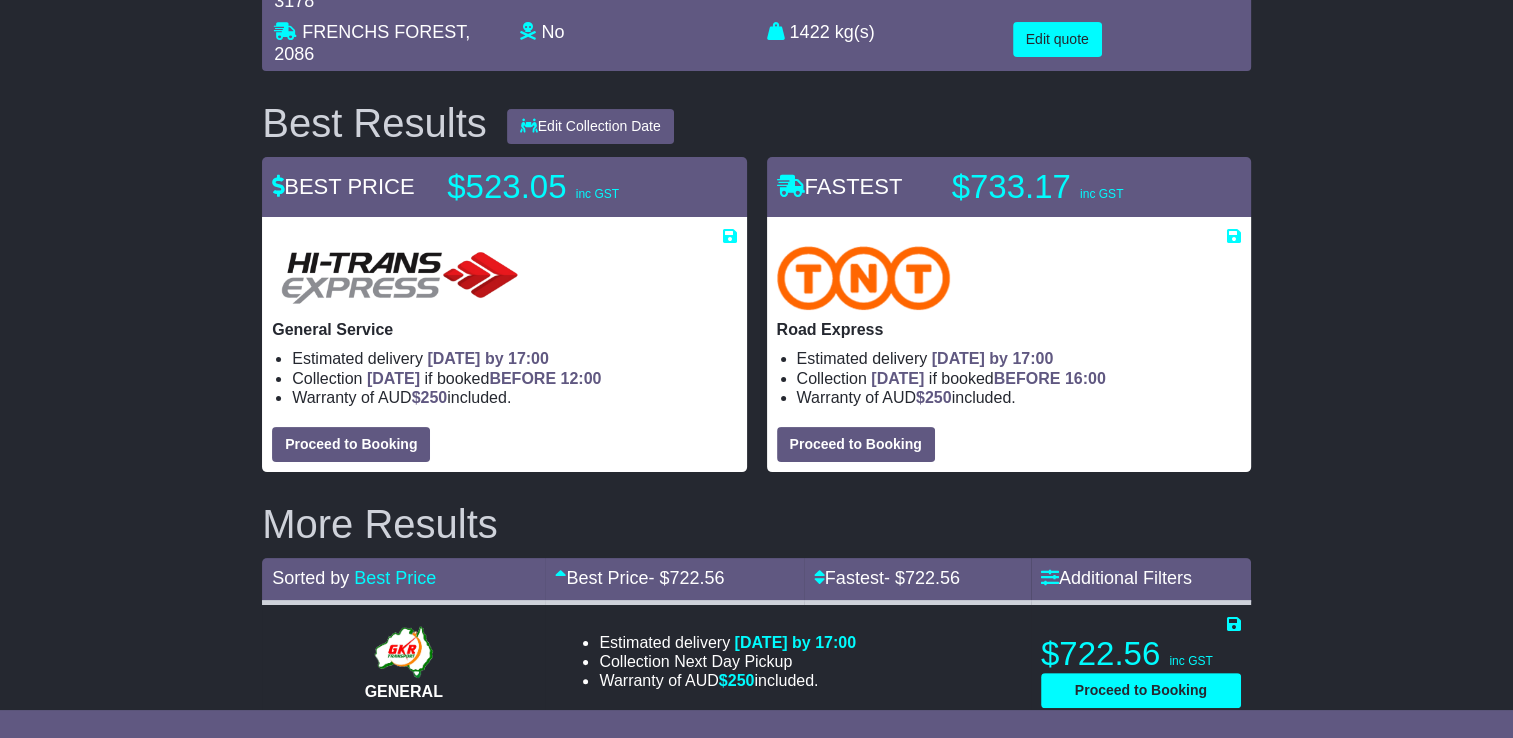 scroll, scrollTop: 400, scrollLeft: 0, axis: vertical 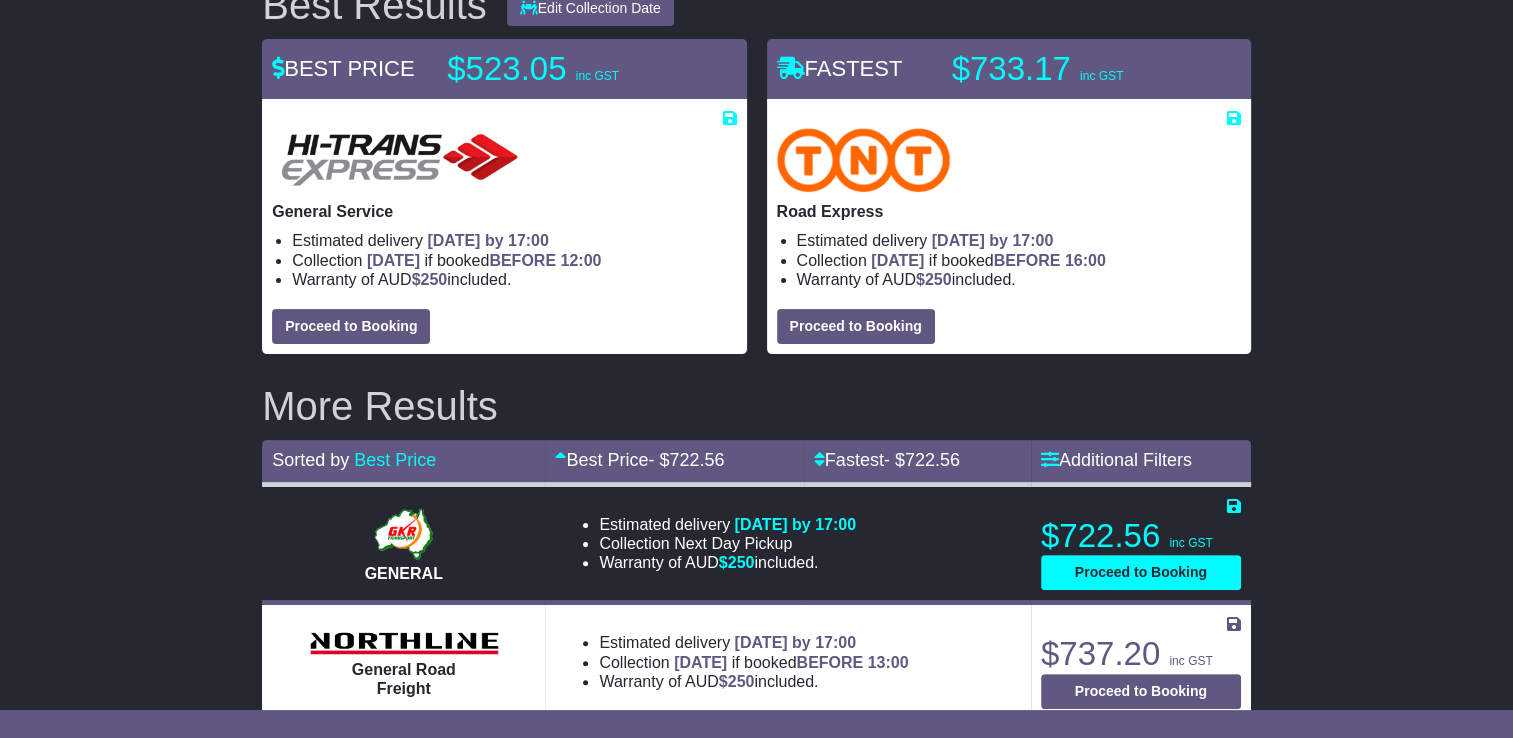 drag, startPoint x: 296, startPoint y: 429, endPoint x: 1266, endPoint y: 422, distance: 970.02527 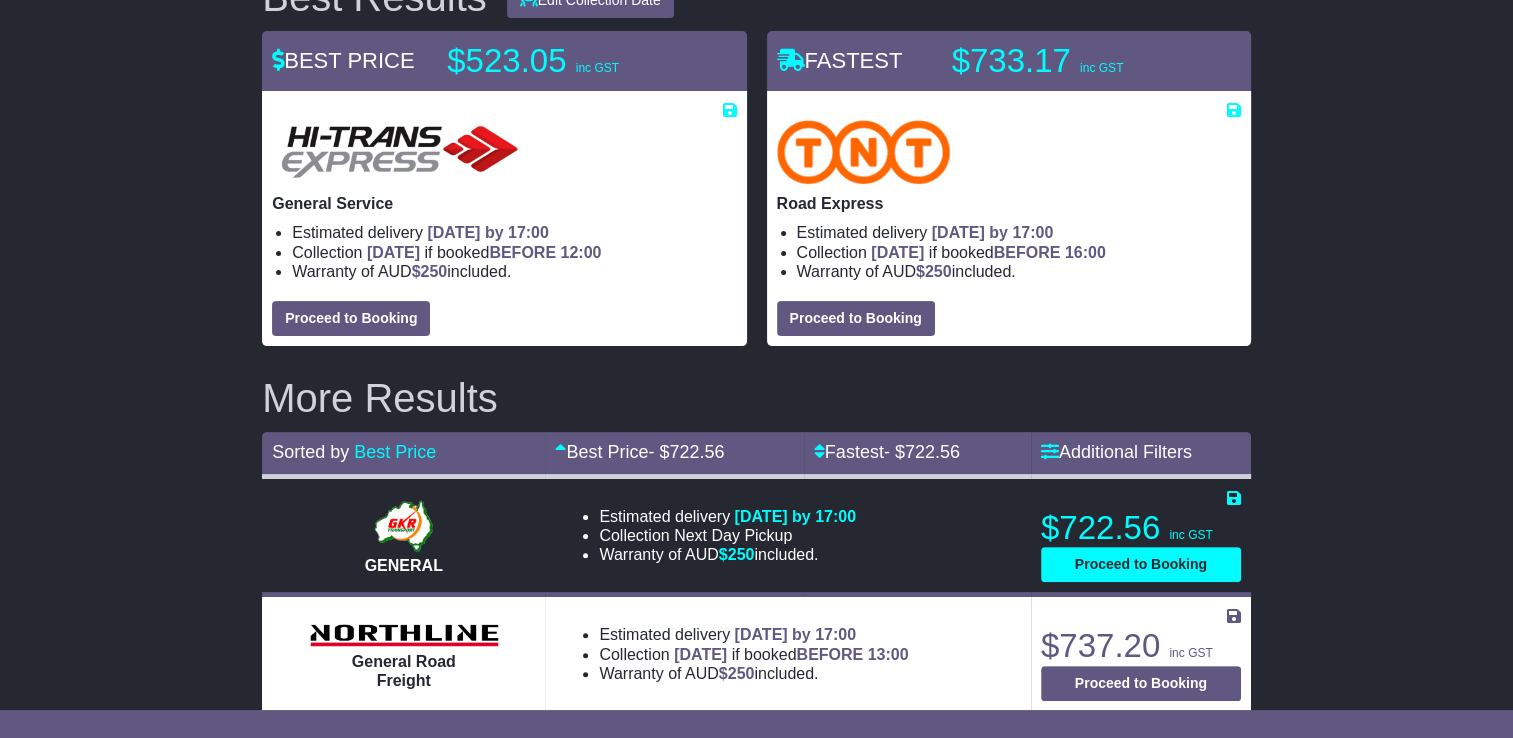 scroll, scrollTop: 411, scrollLeft: 0, axis: vertical 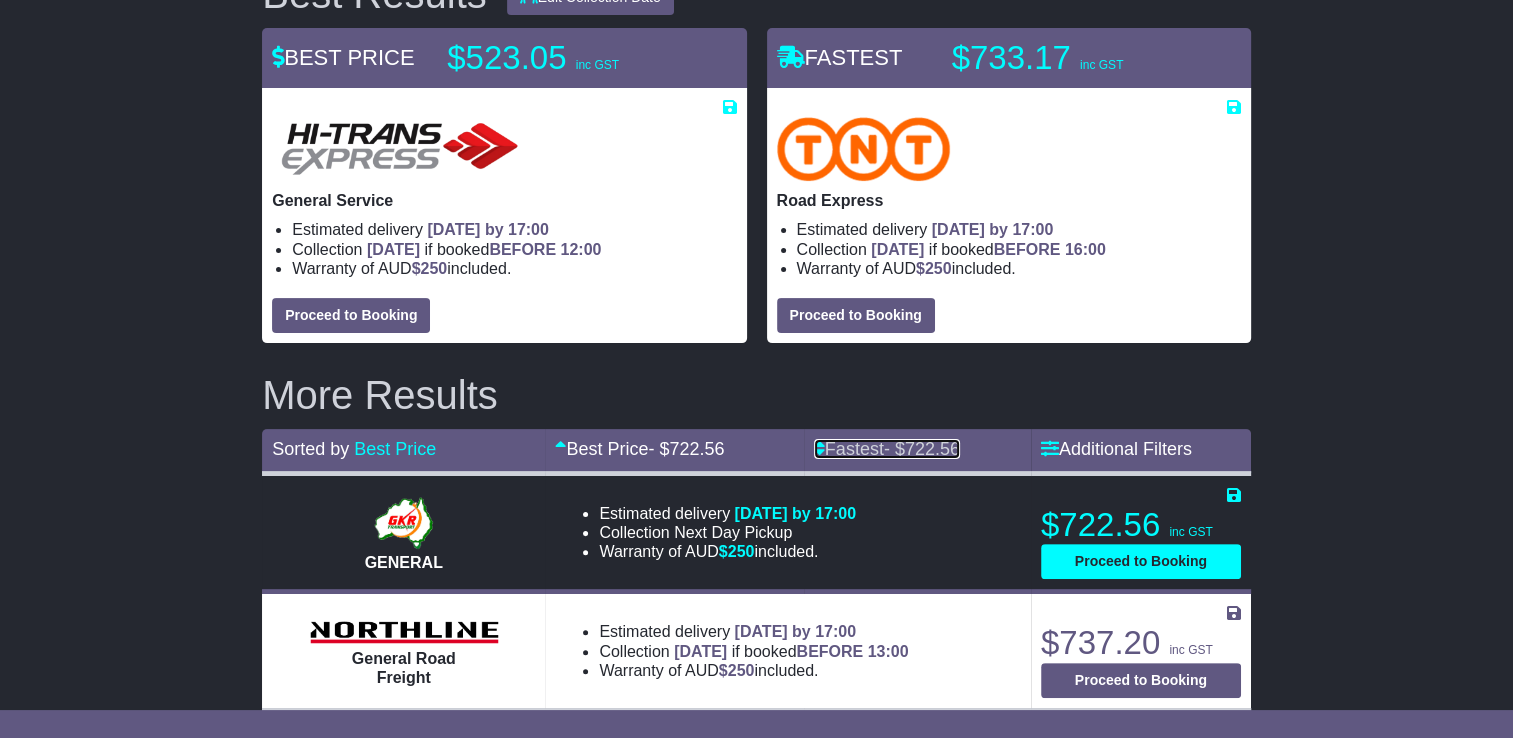 click on "722.56" at bounding box center (932, 449) 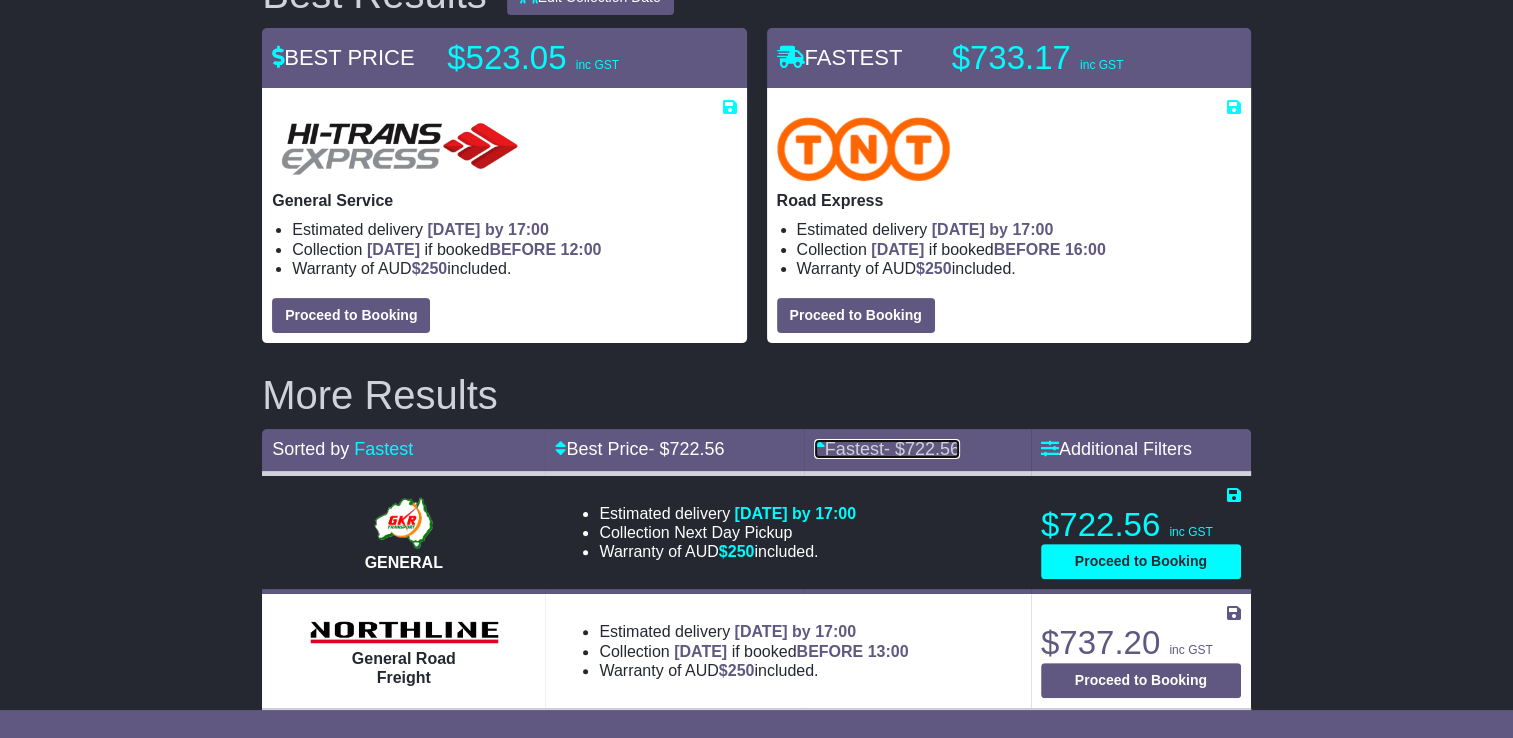 click on "722.56" at bounding box center [932, 449] 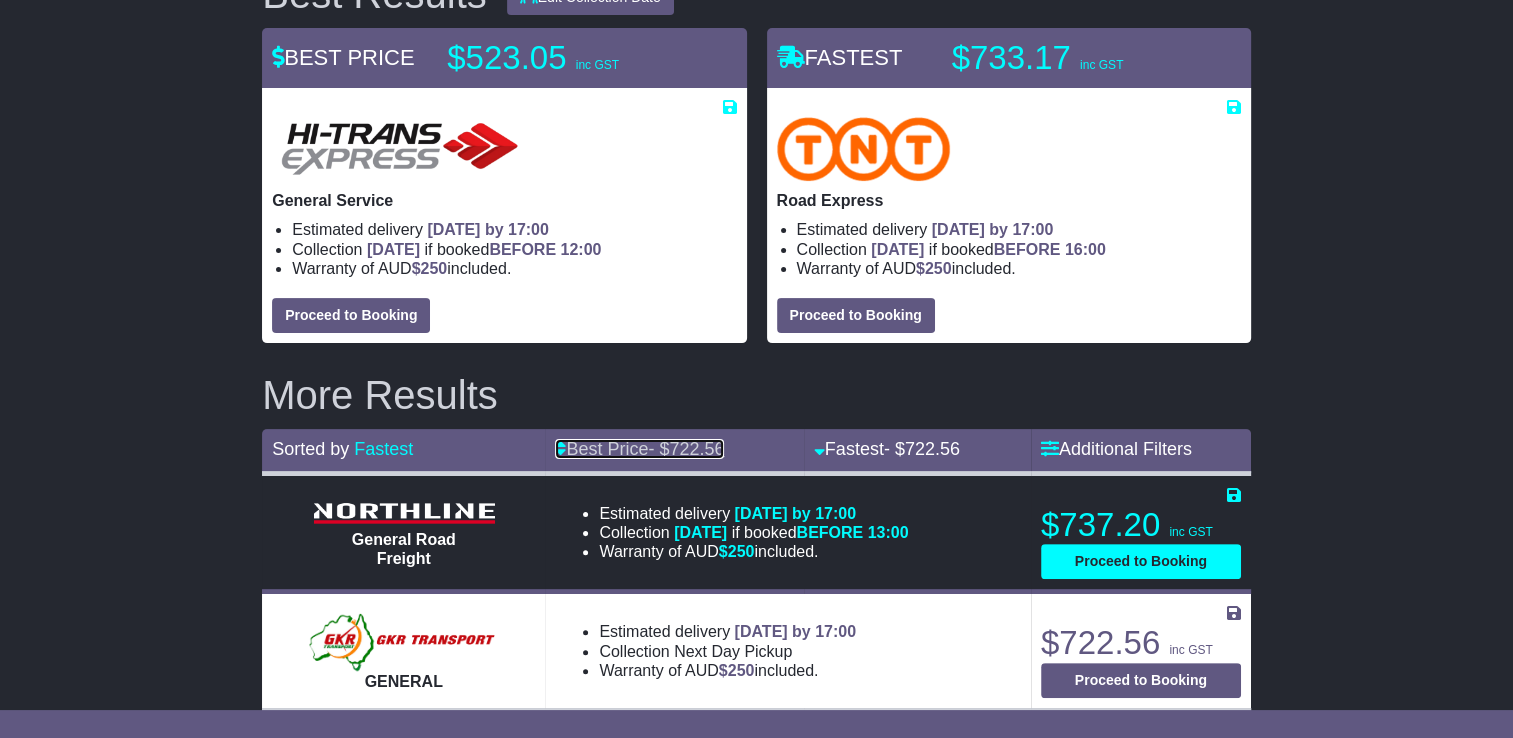 click on "722.56" at bounding box center (696, 449) 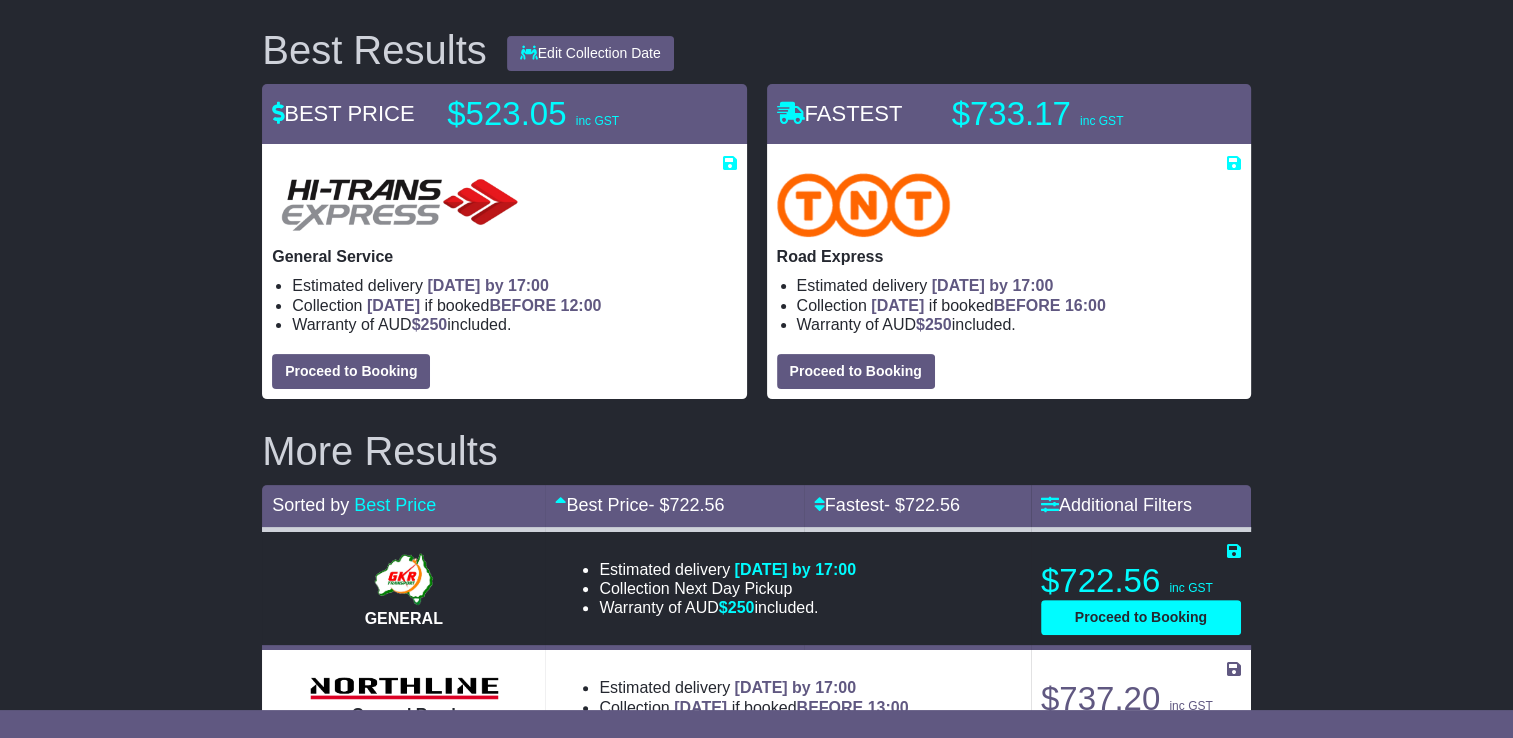 scroll, scrollTop: 311, scrollLeft: 0, axis: vertical 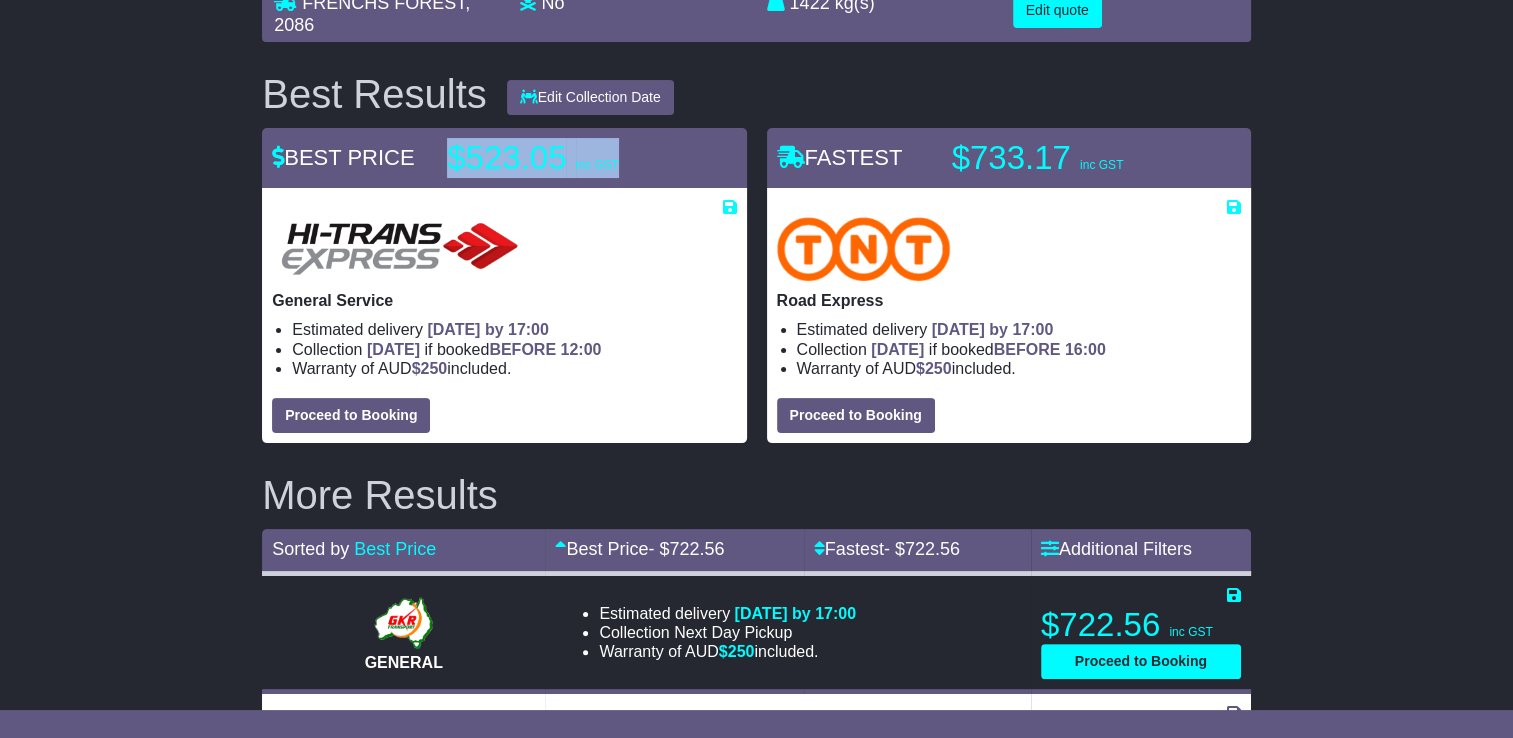 drag, startPoint x: 441, startPoint y: 127, endPoint x: 635, endPoint y: 129, distance: 194.01031 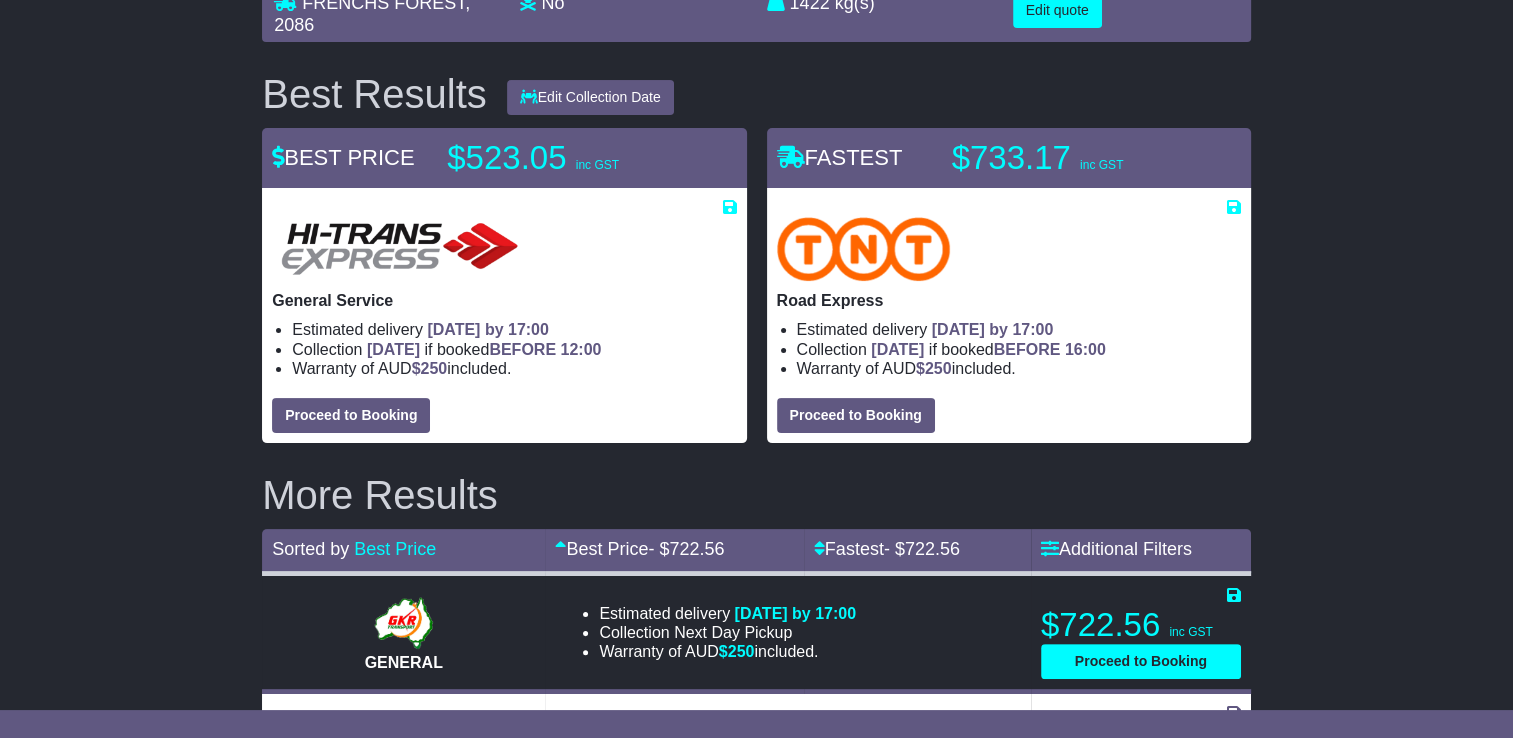 click on "Your Quote Details
[GEOGRAPHIC_DATA] , 3178
[GEOGRAPHIC_DATA] , 2086
2   items
No
Lithium Battery
Other Dangerous Goods
3.634
m 3
in 3
1422
kg(s)
lb(s)
$ 250
Edit quote
Best Results
Edit Collection Date
$" at bounding box center [756, 334] 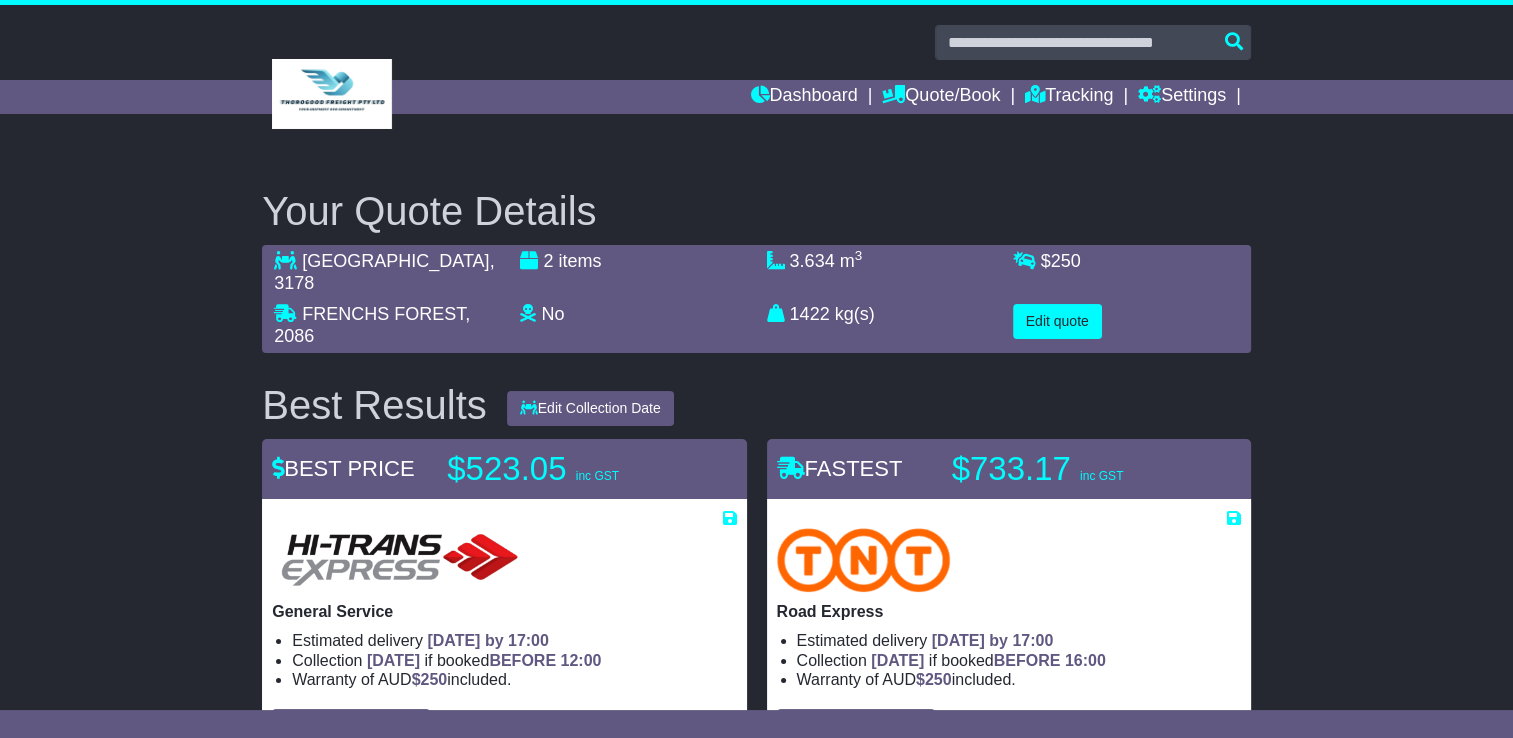 scroll, scrollTop: 0, scrollLeft: 0, axis: both 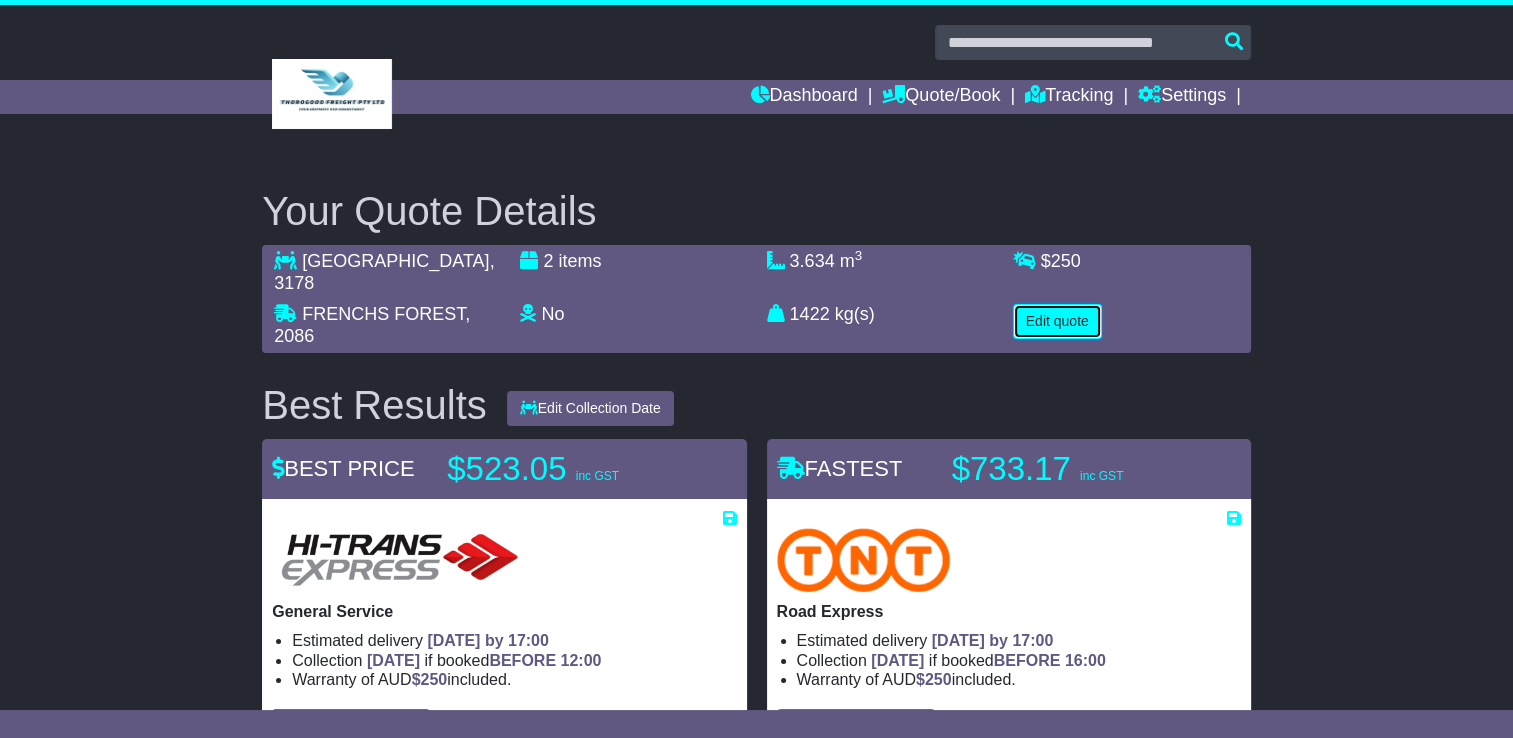 click on "Edit quote" at bounding box center [1057, 321] 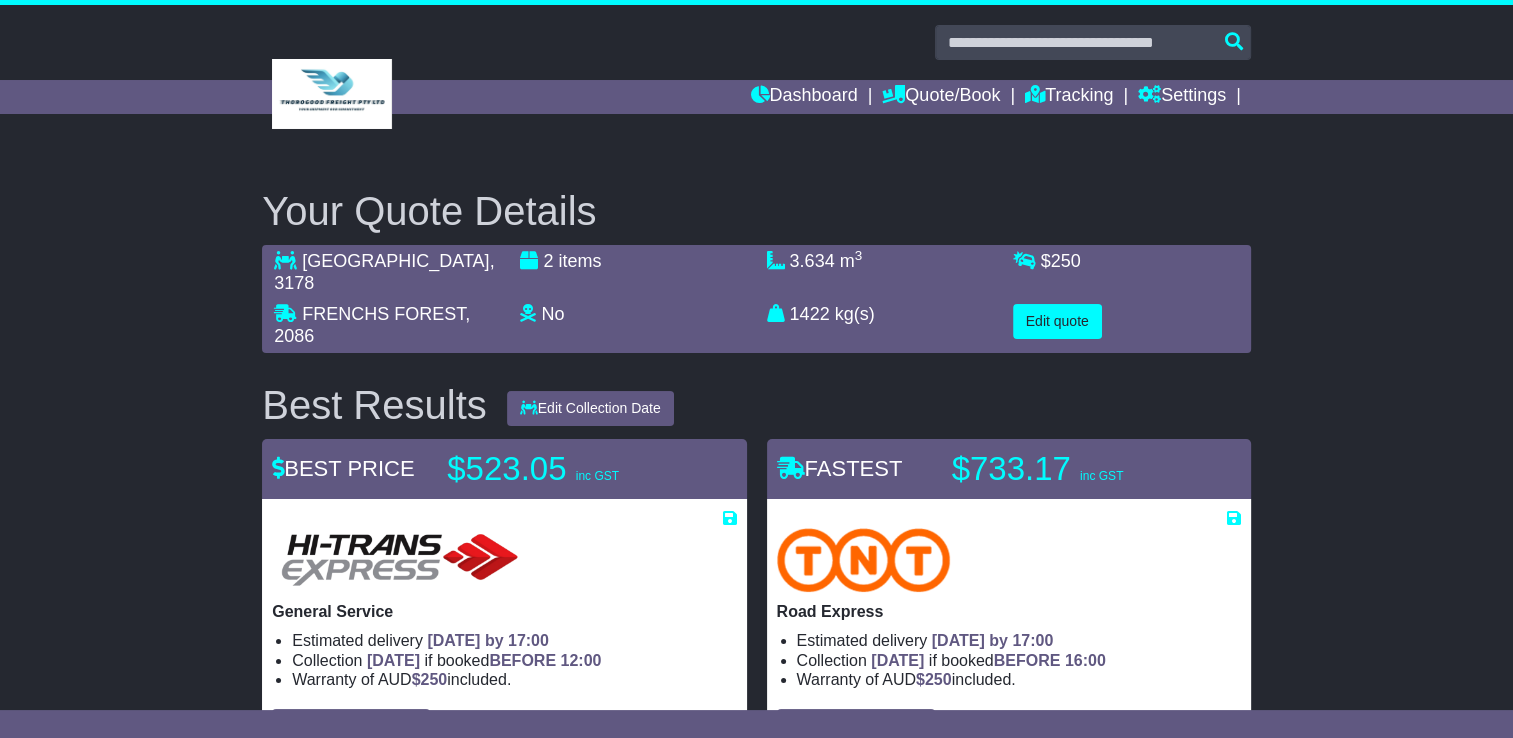select on "**" 